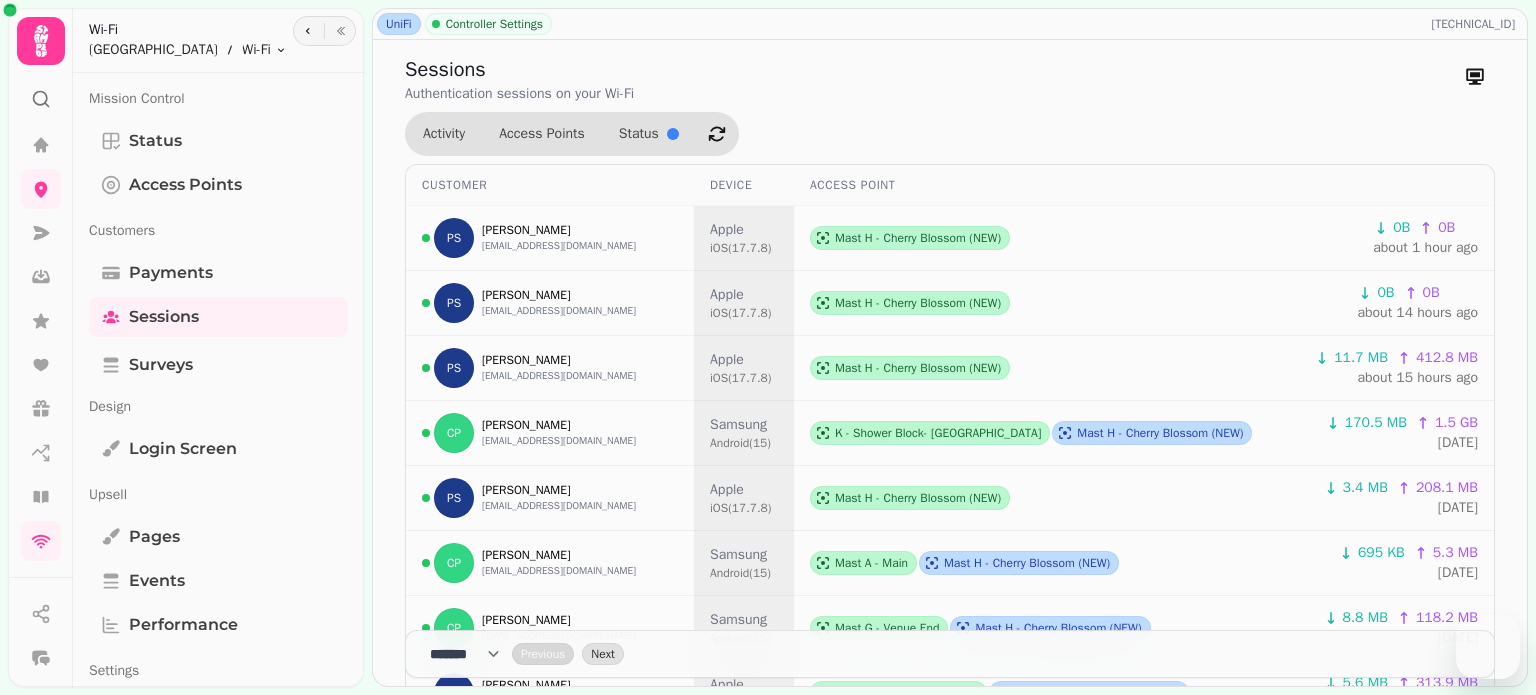 select on "**" 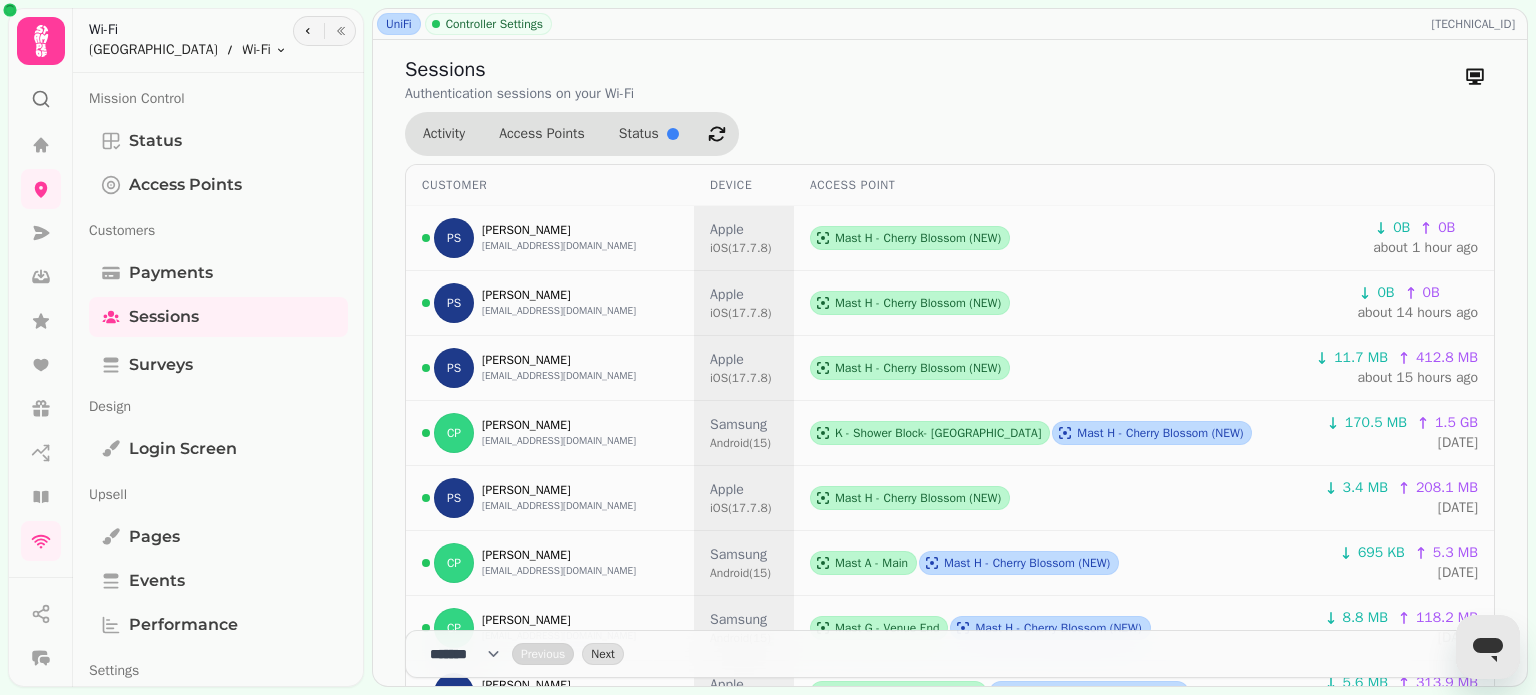 scroll, scrollTop: 0, scrollLeft: 0, axis: both 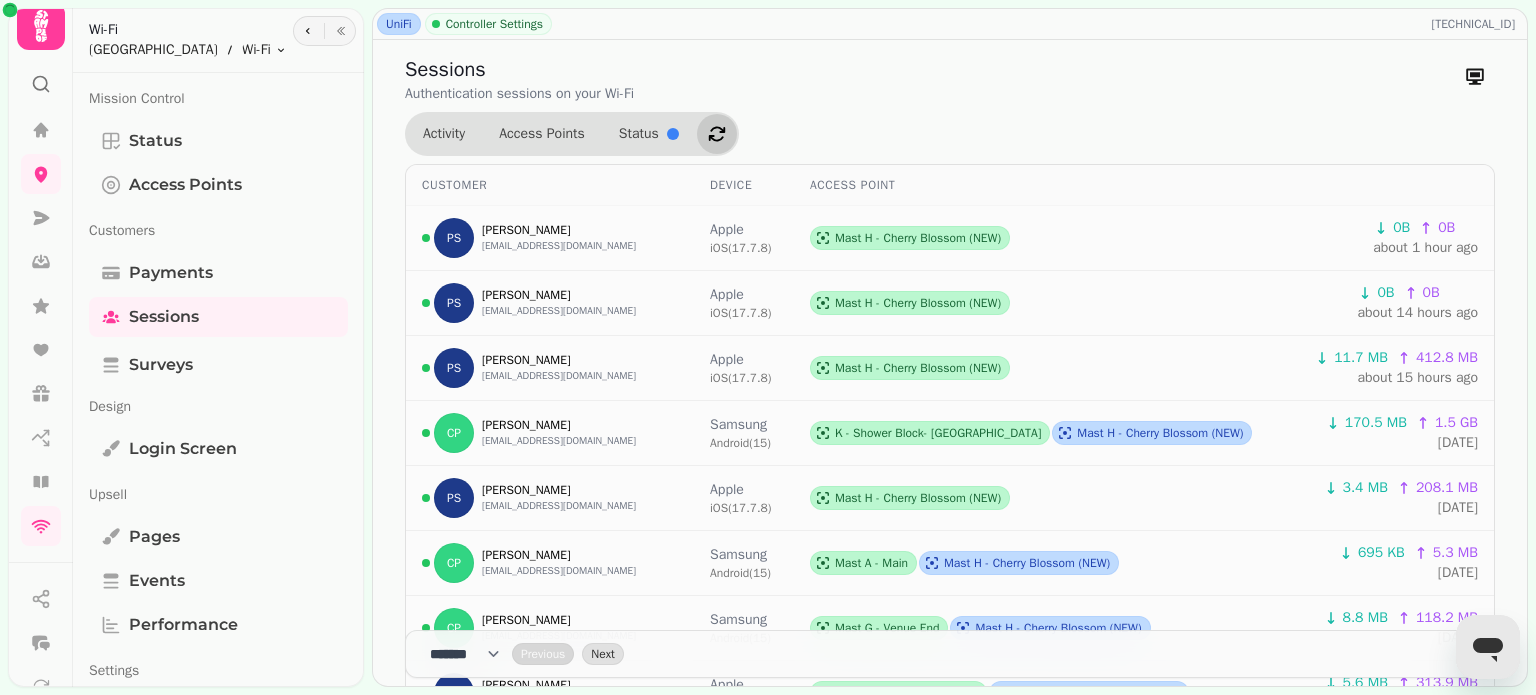click 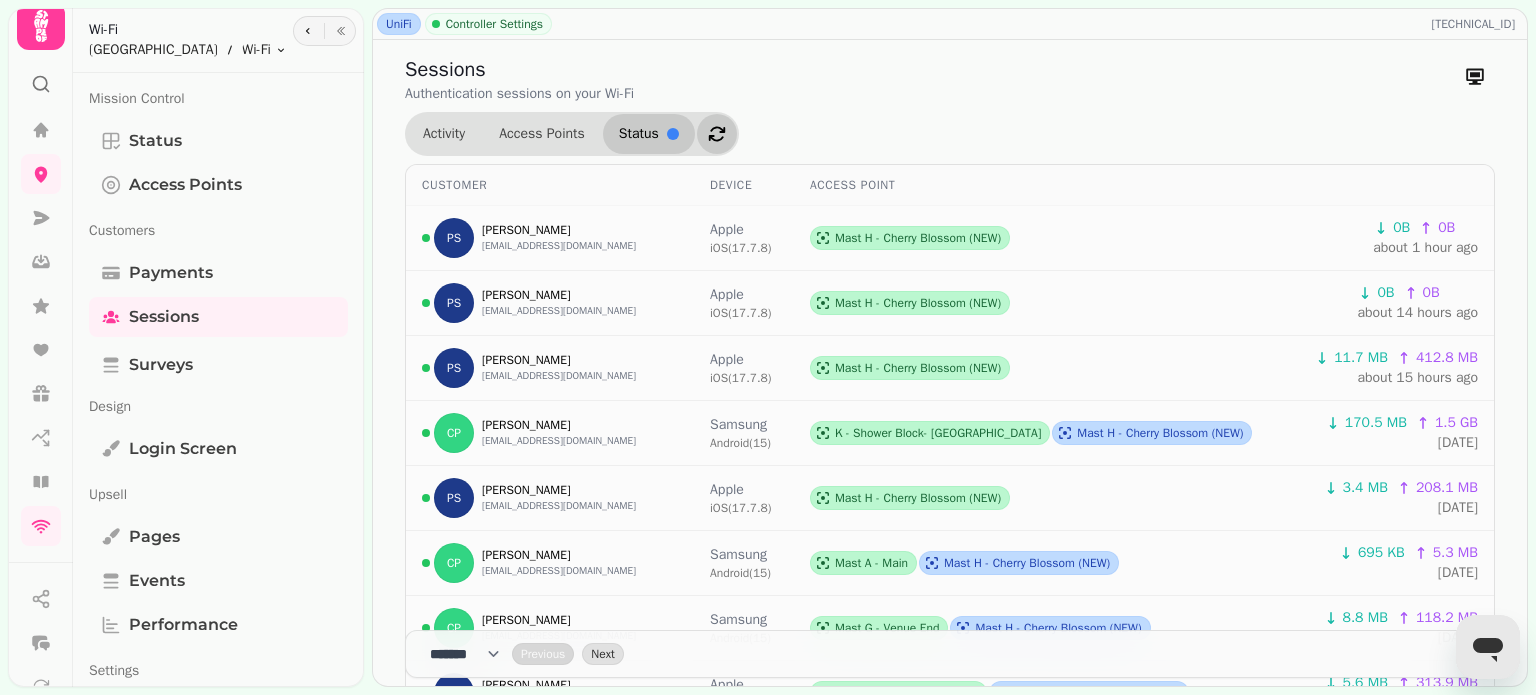 click on "Status" at bounding box center [639, 134] 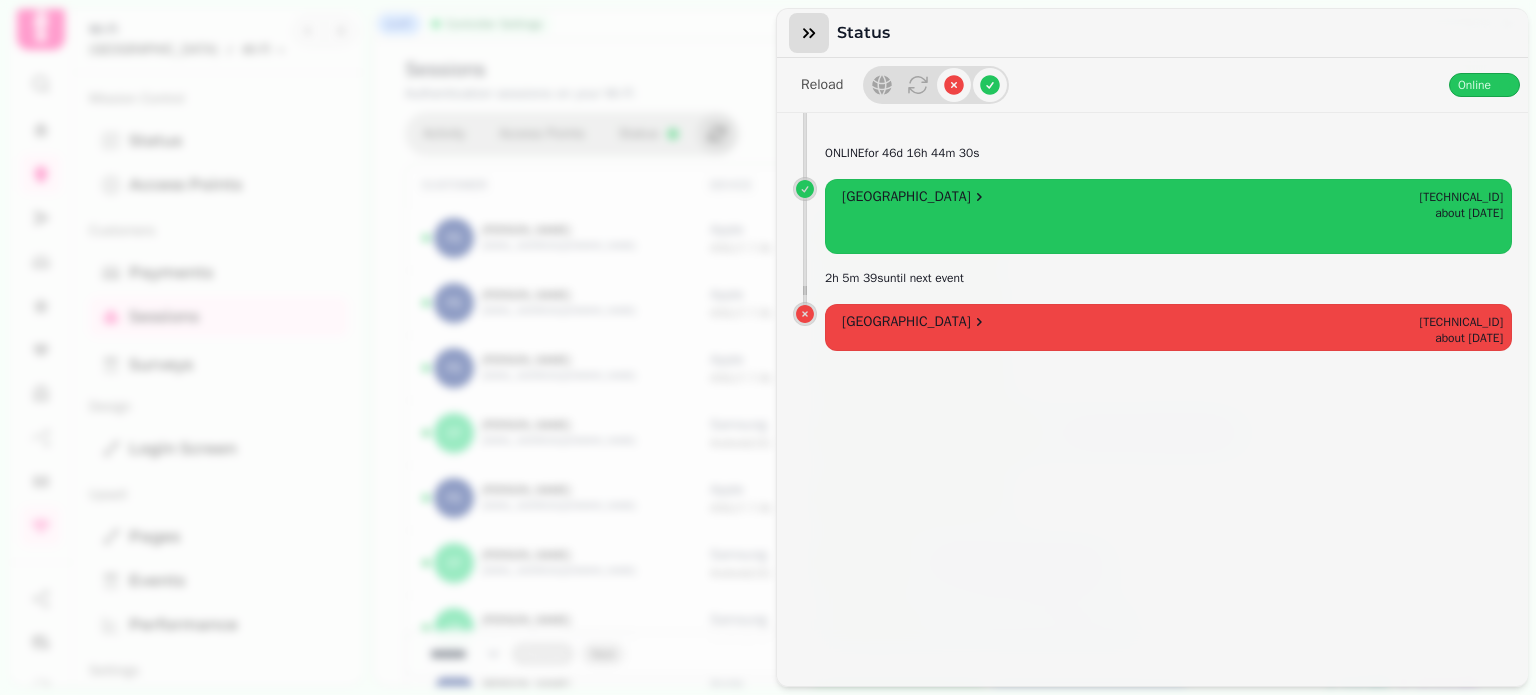 click 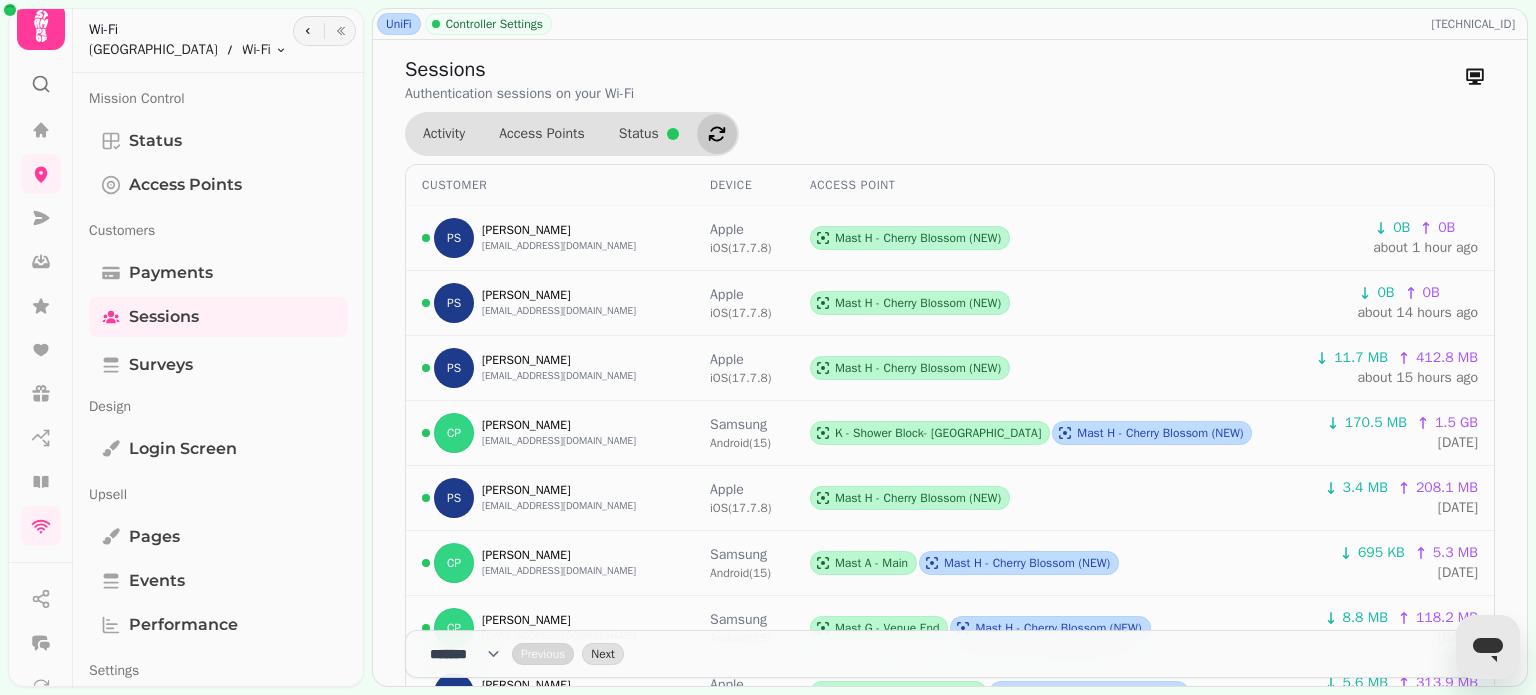 click 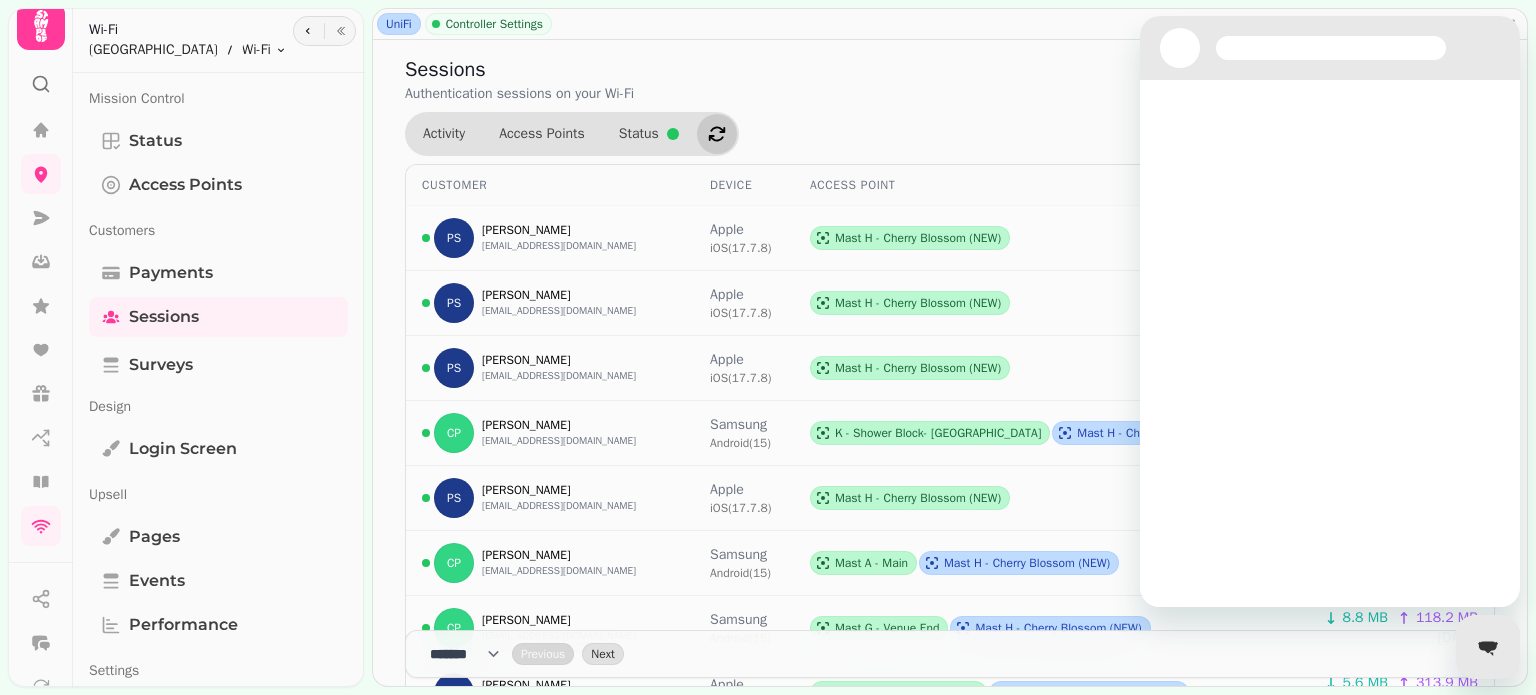 scroll, scrollTop: 0, scrollLeft: 0, axis: both 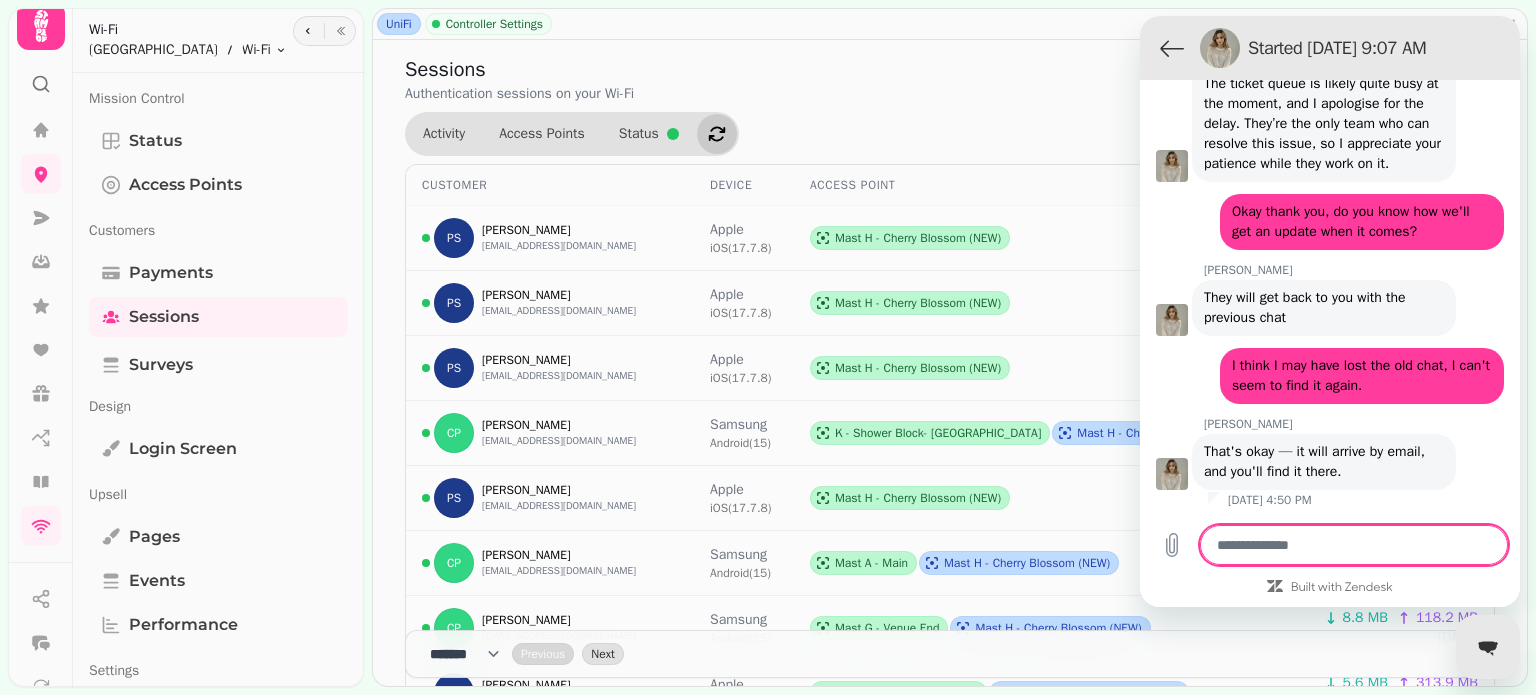 type on "*" 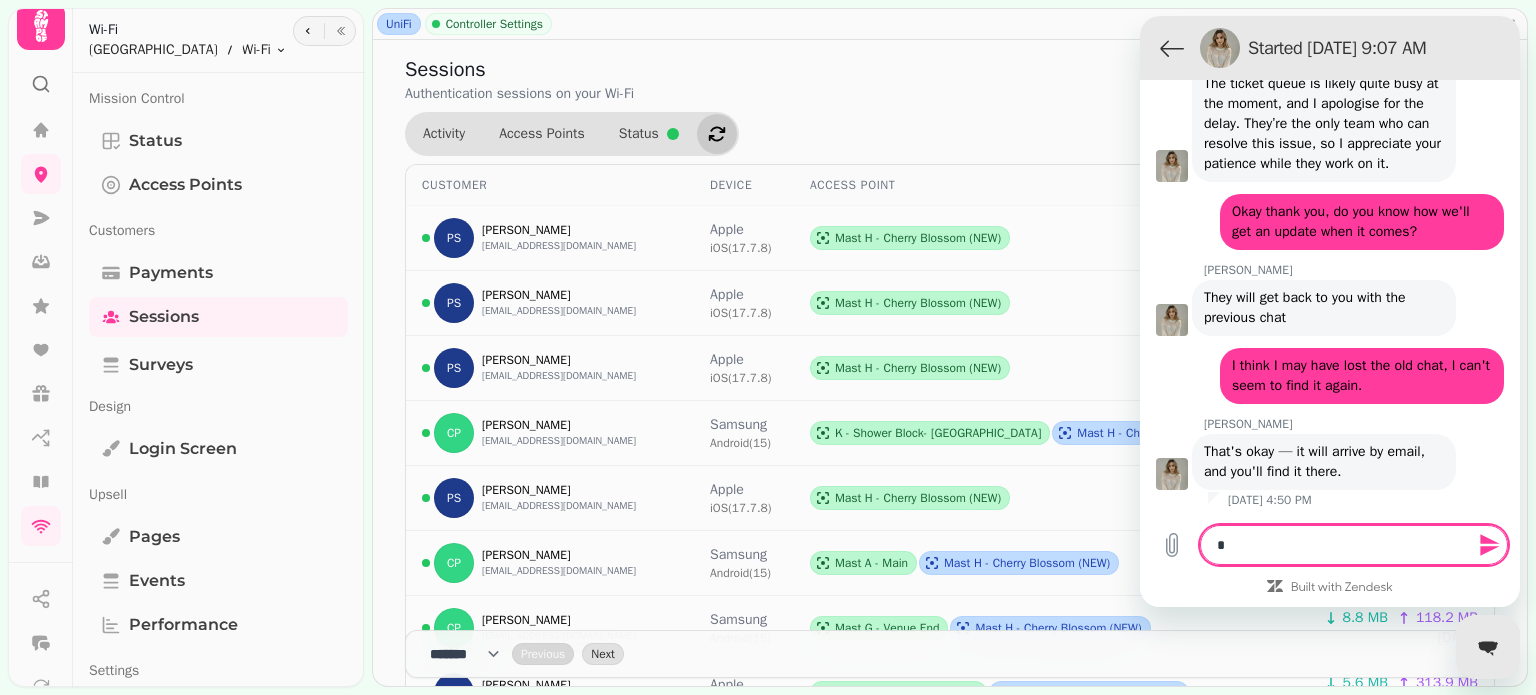 type on "**" 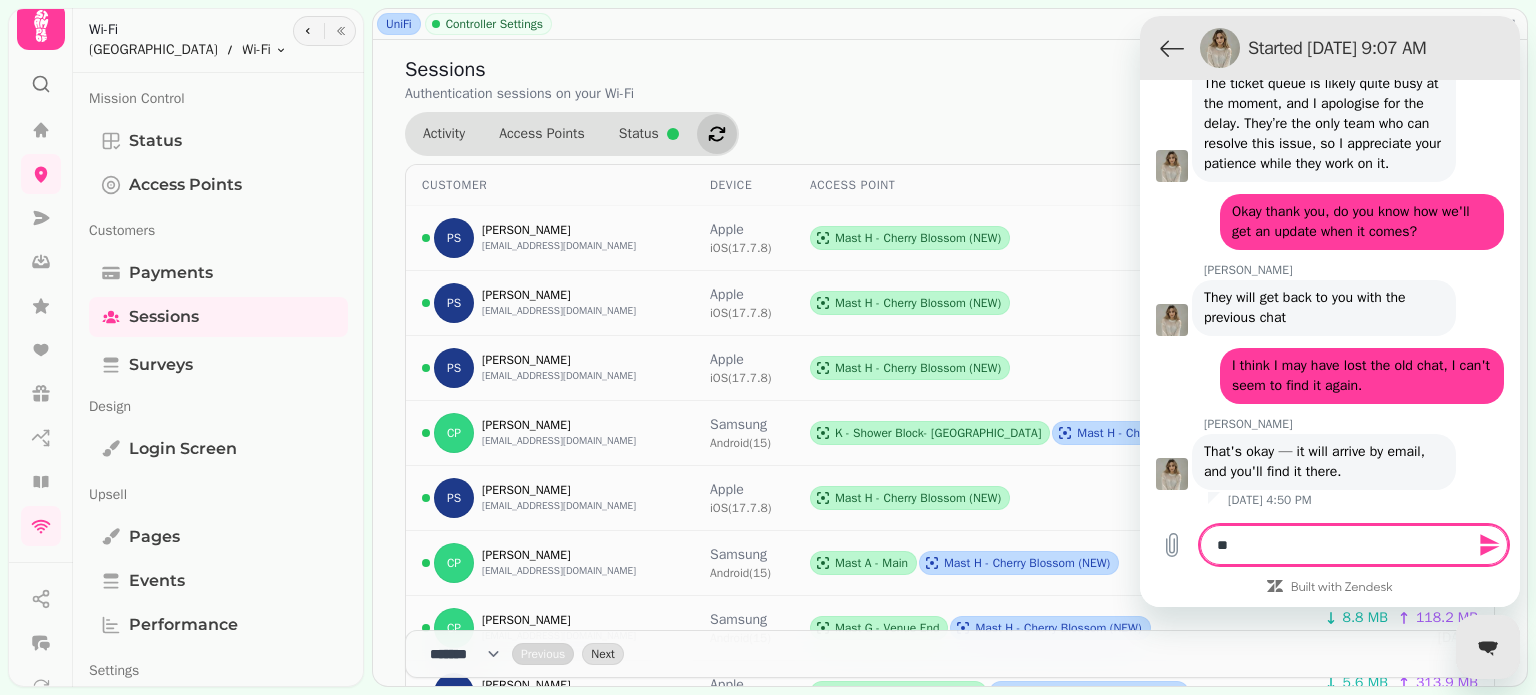 type on "***" 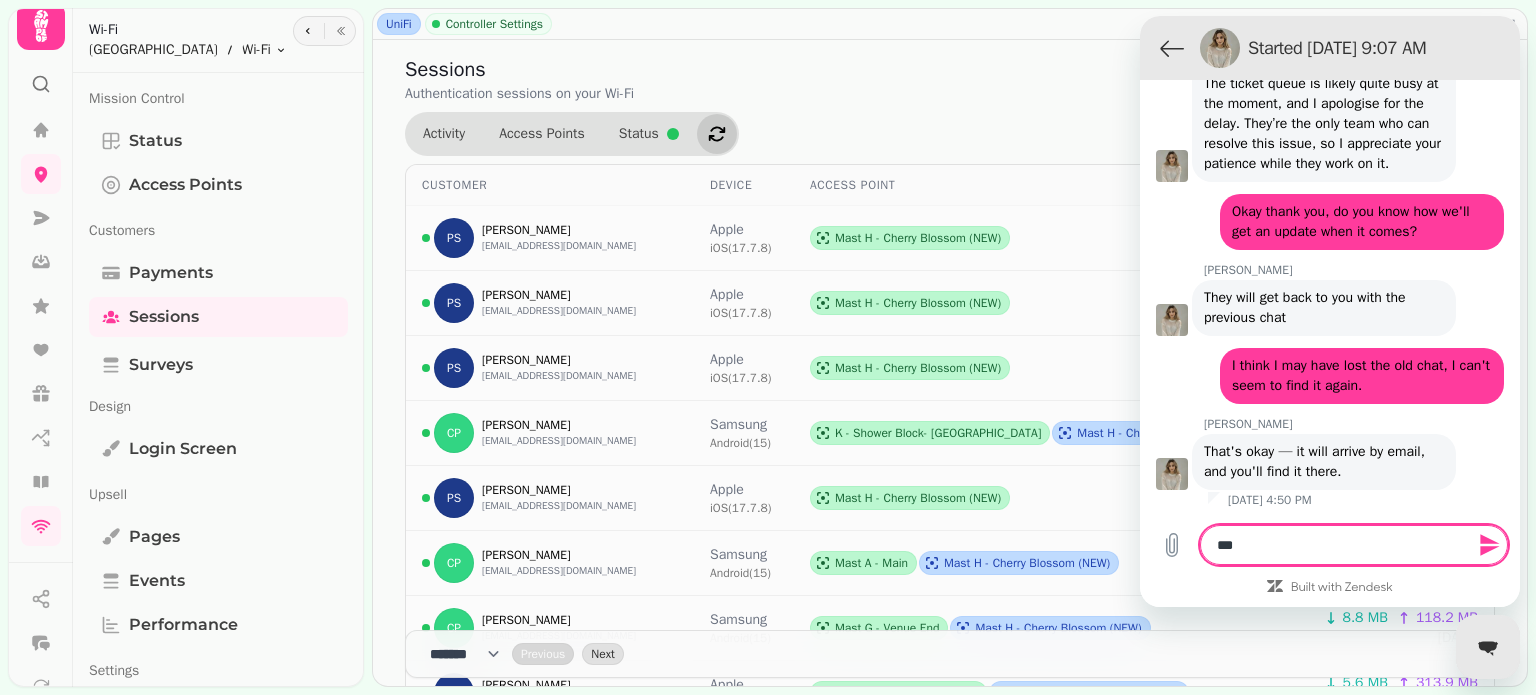 type on "****" 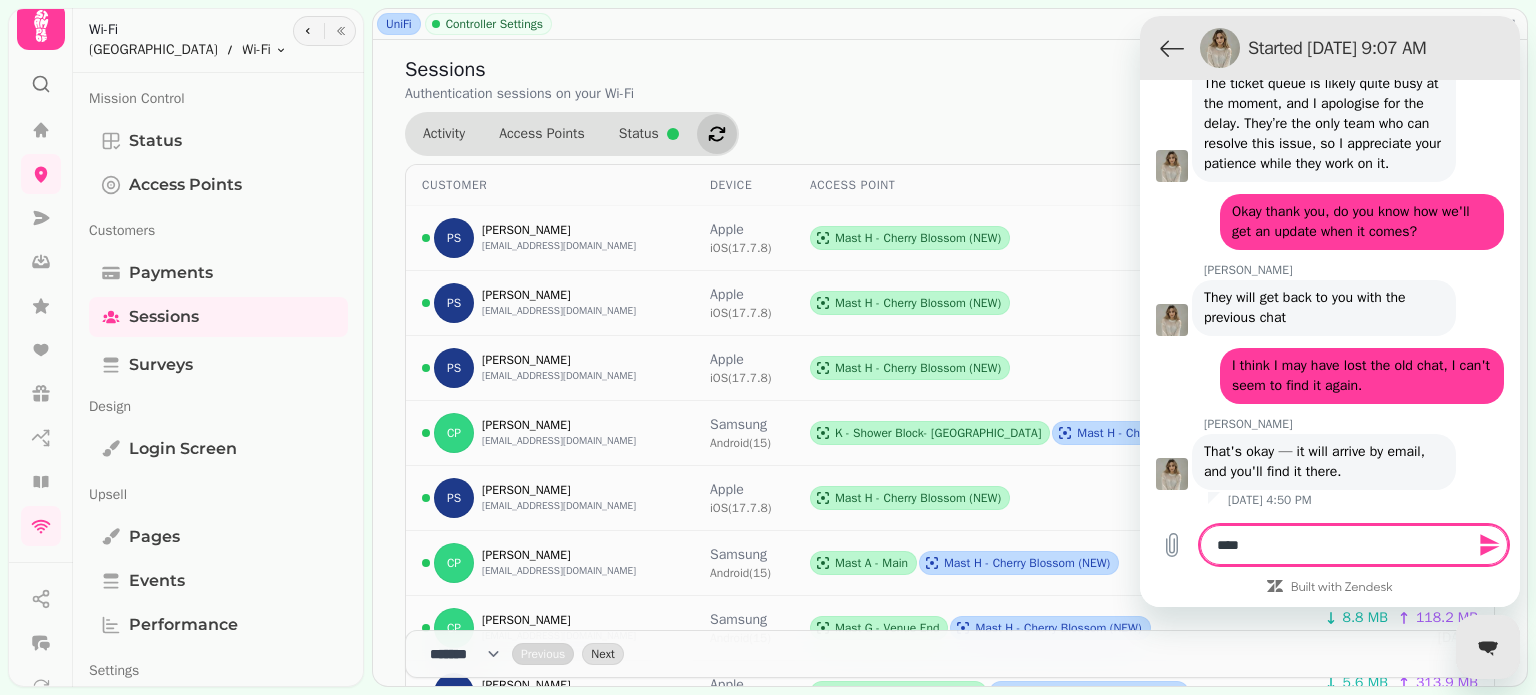 type on "*****" 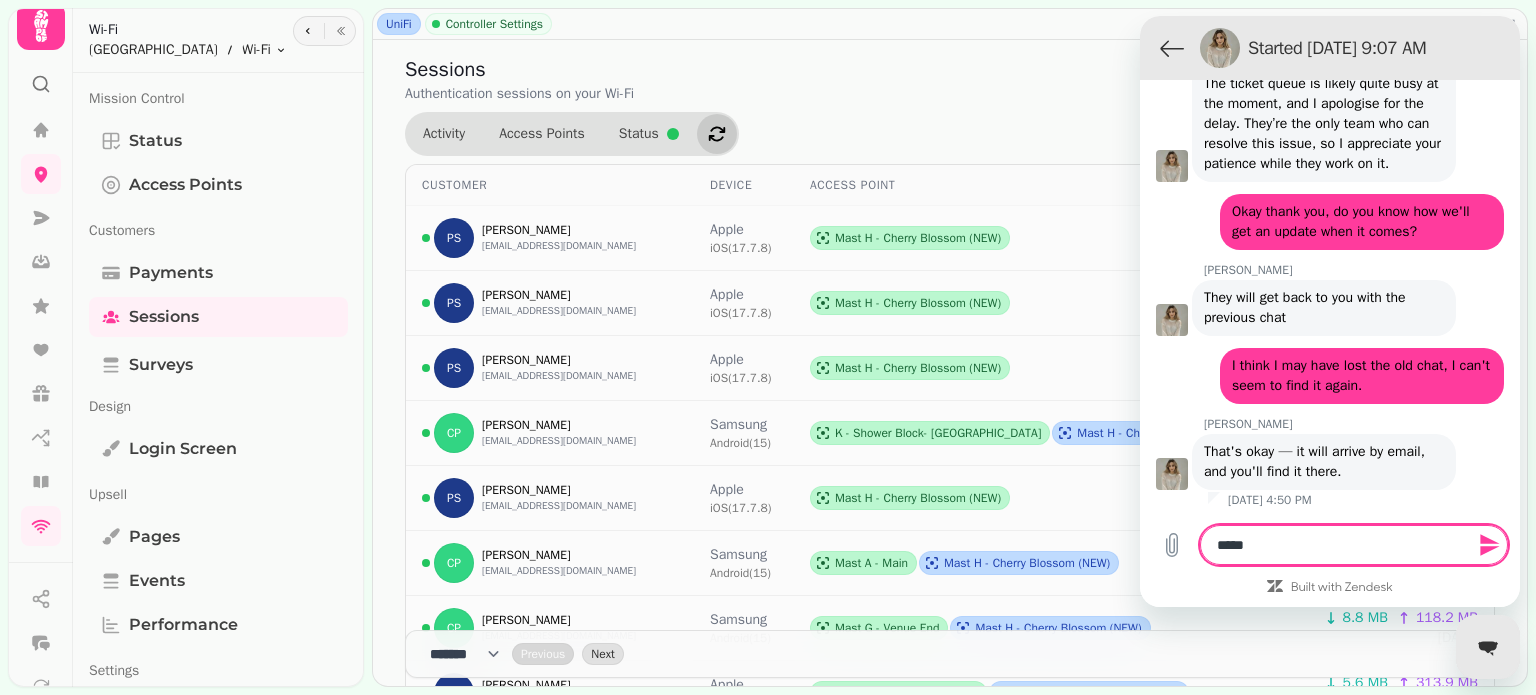 type on "******" 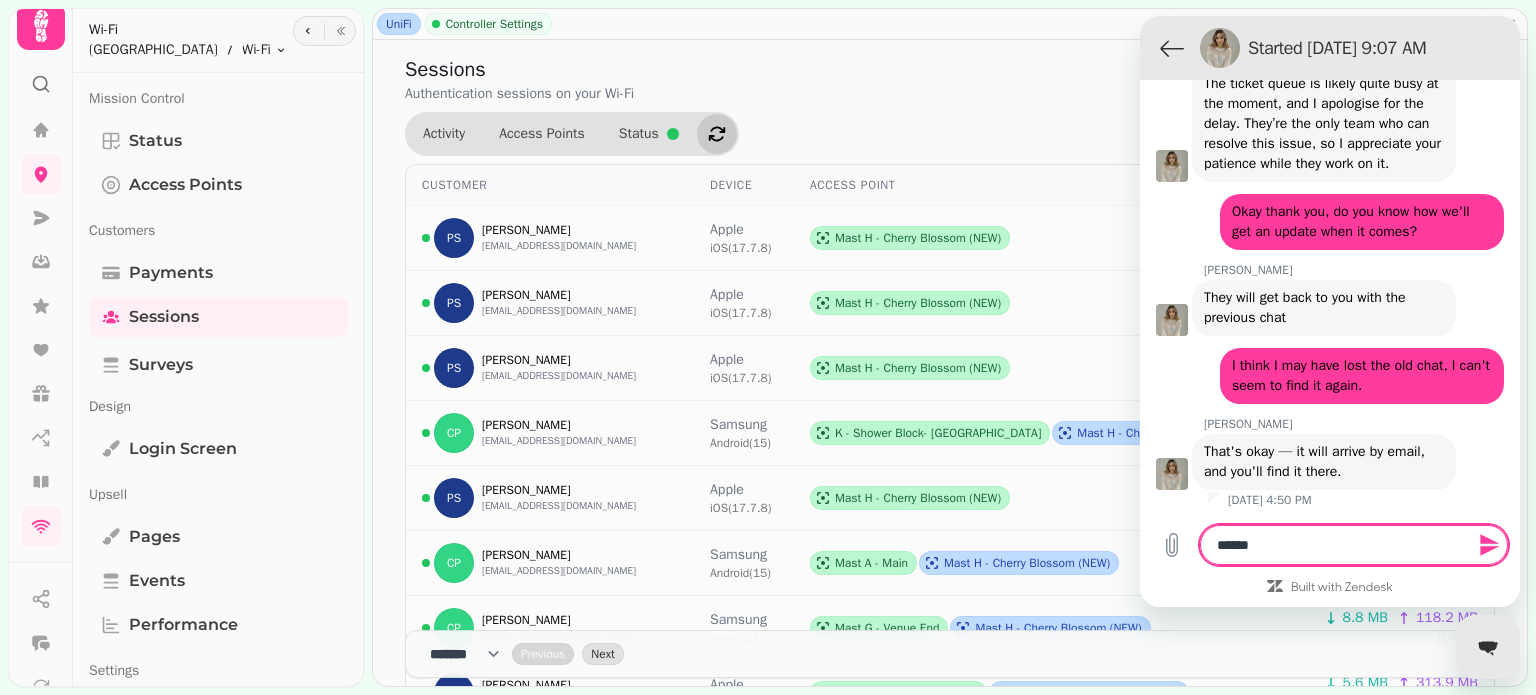 type on "******" 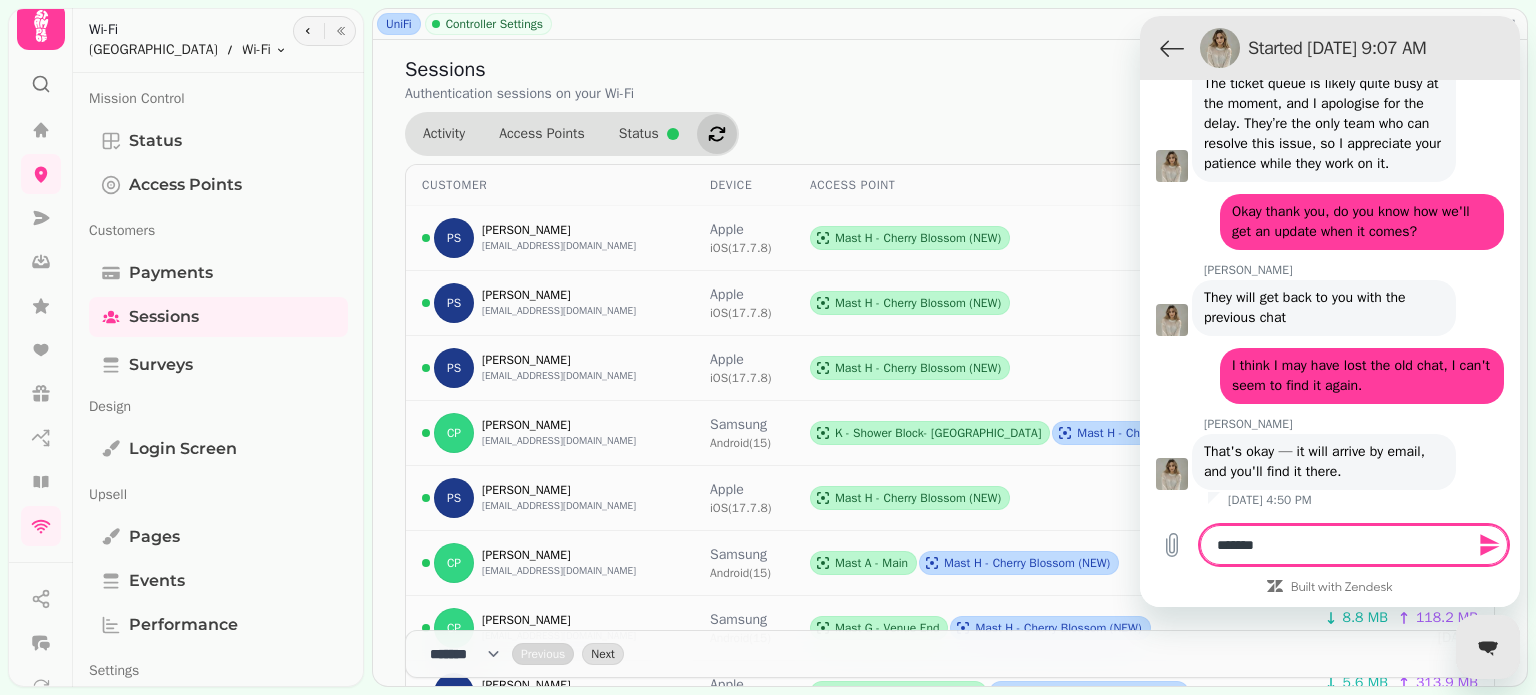 type on "********" 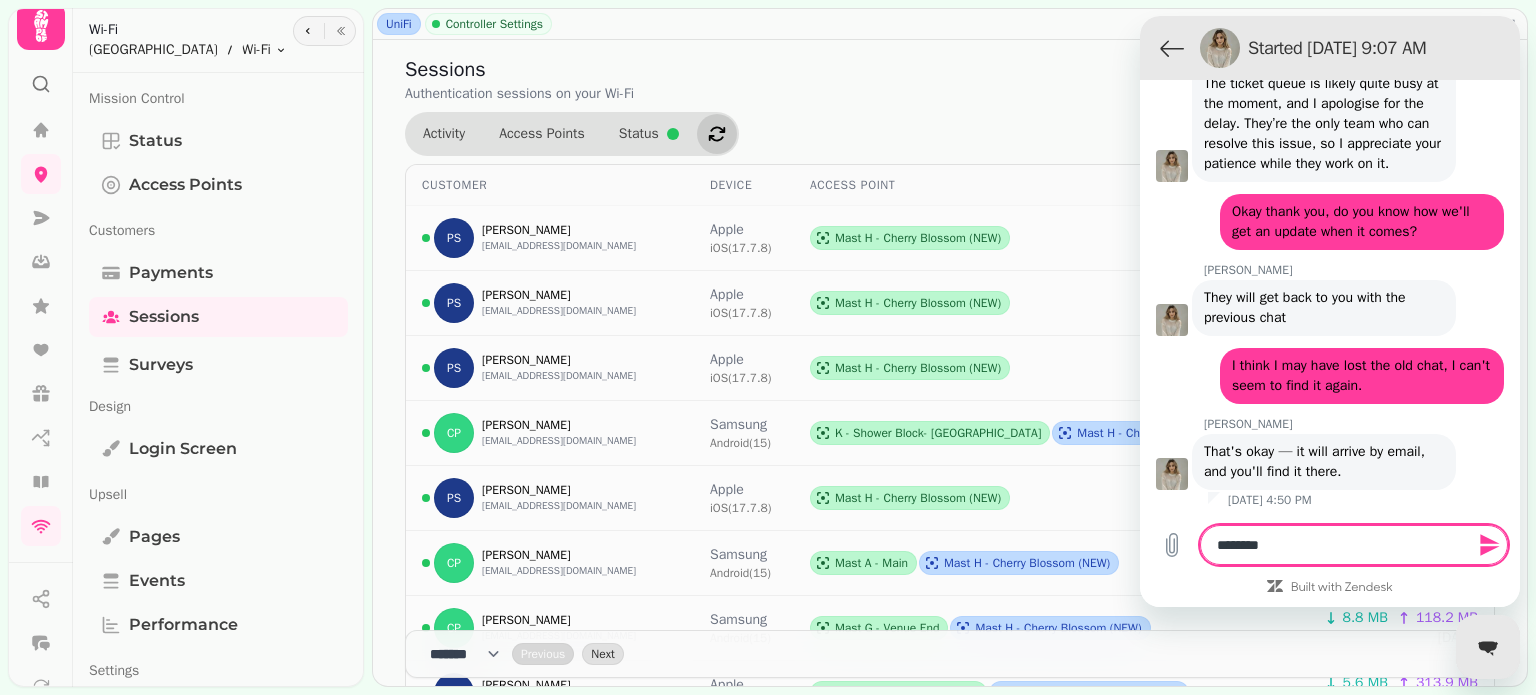 type on "*********" 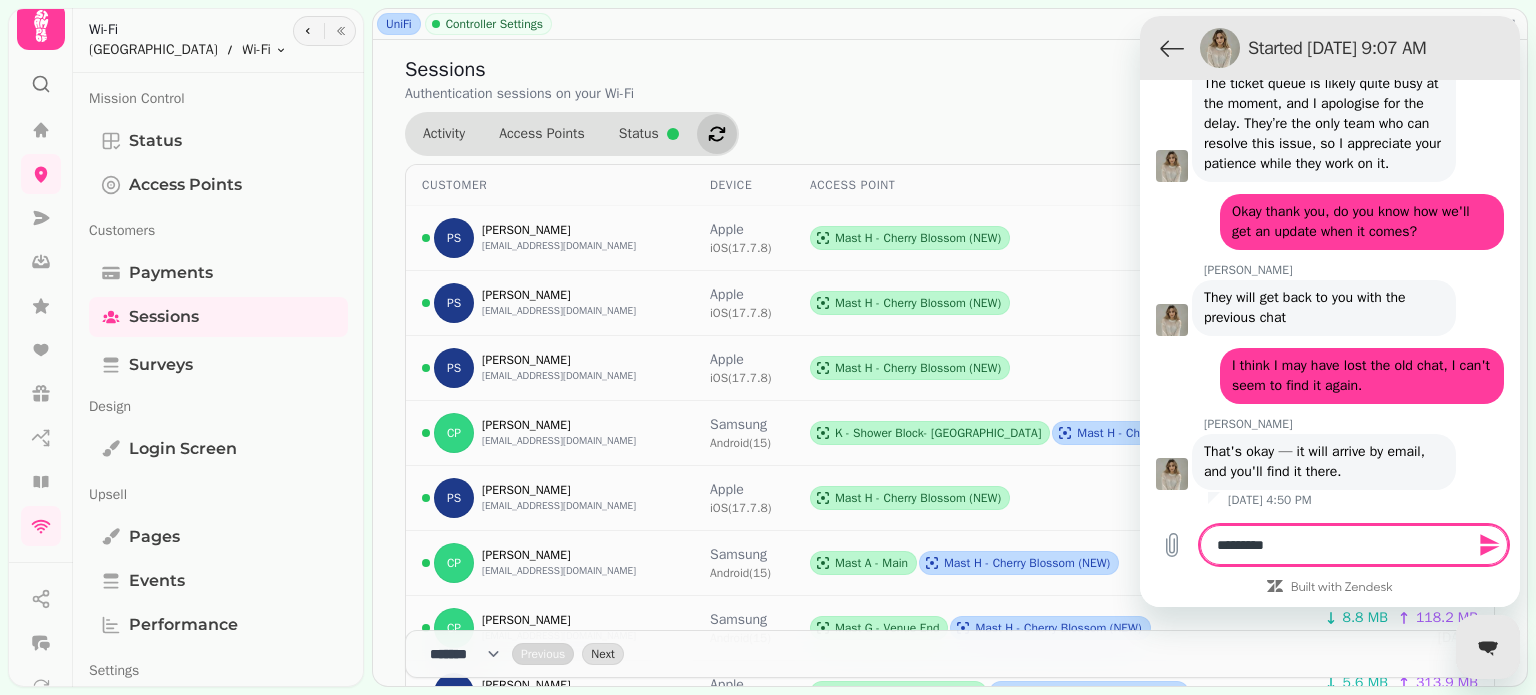 type on "*********" 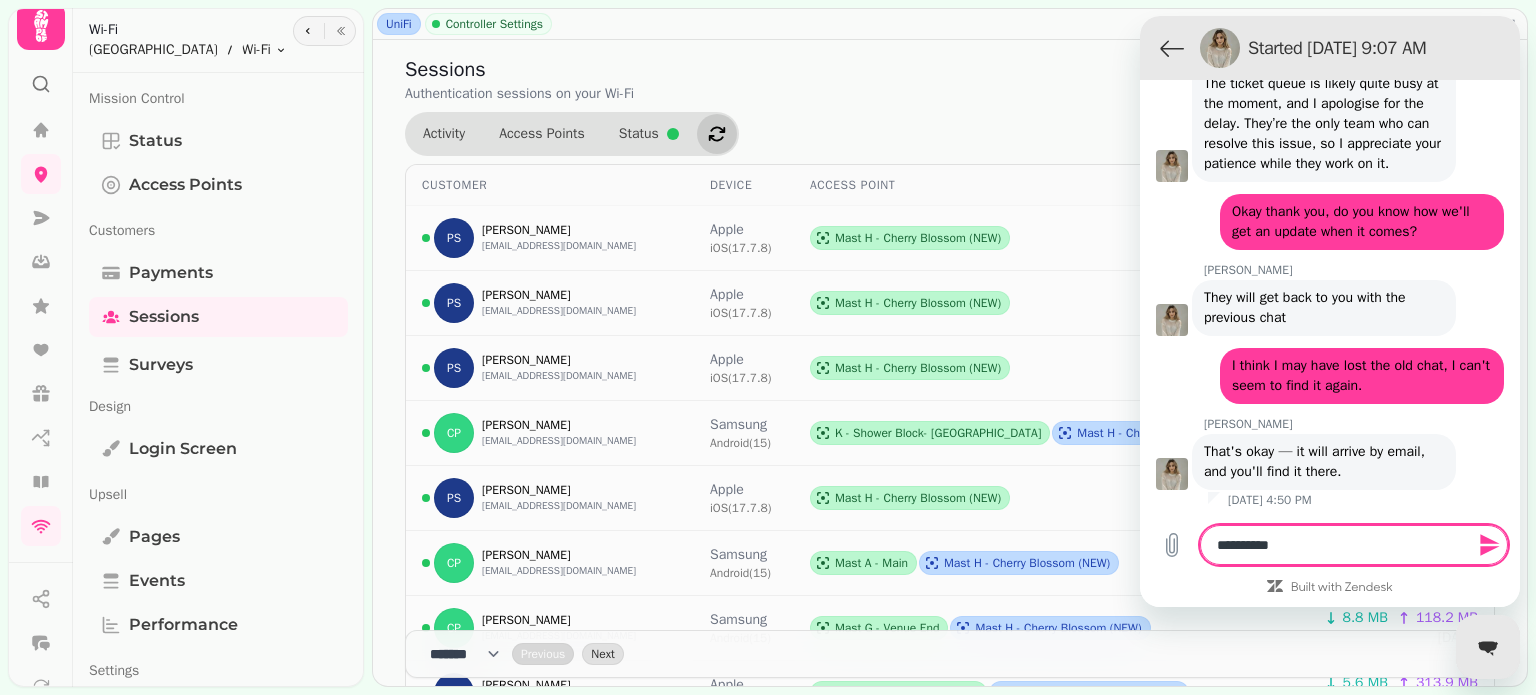 type on "**********" 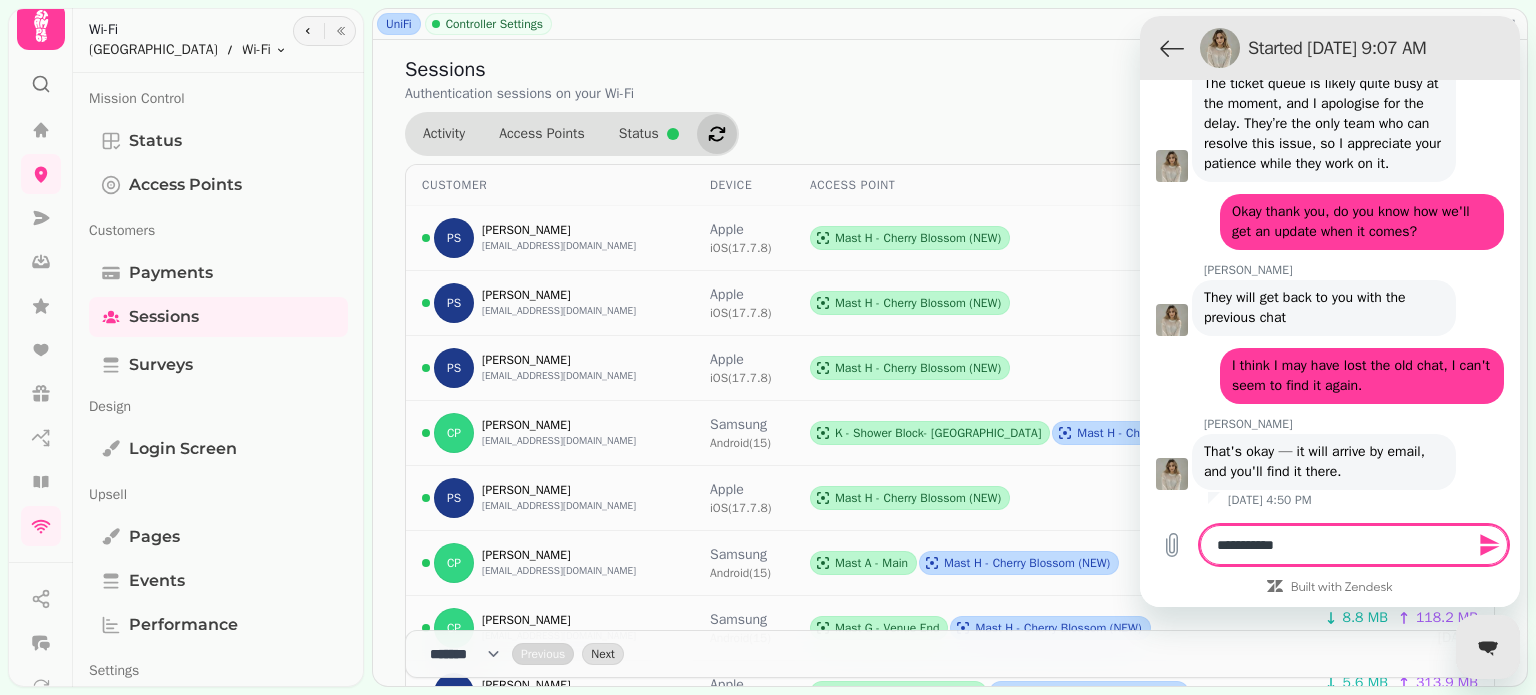 type on "**********" 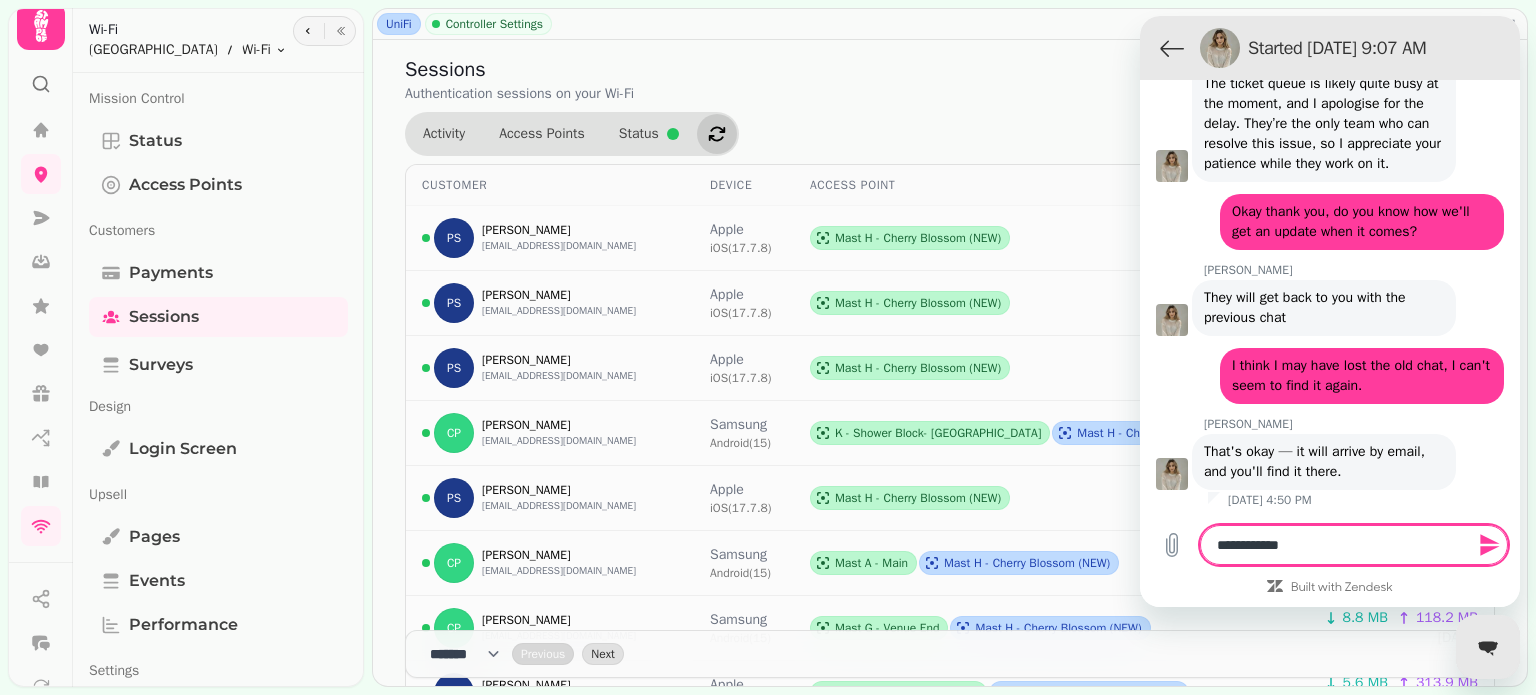 type on "**********" 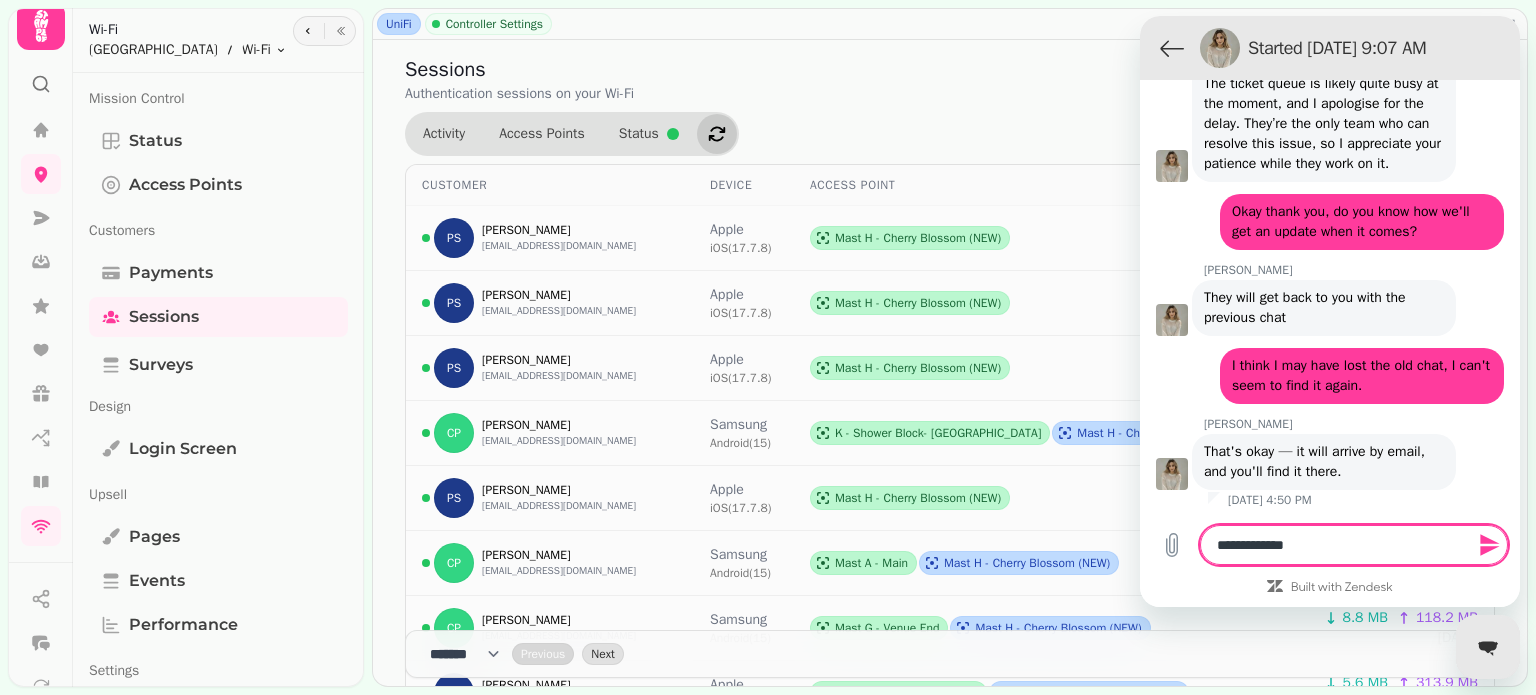 type on "**********" 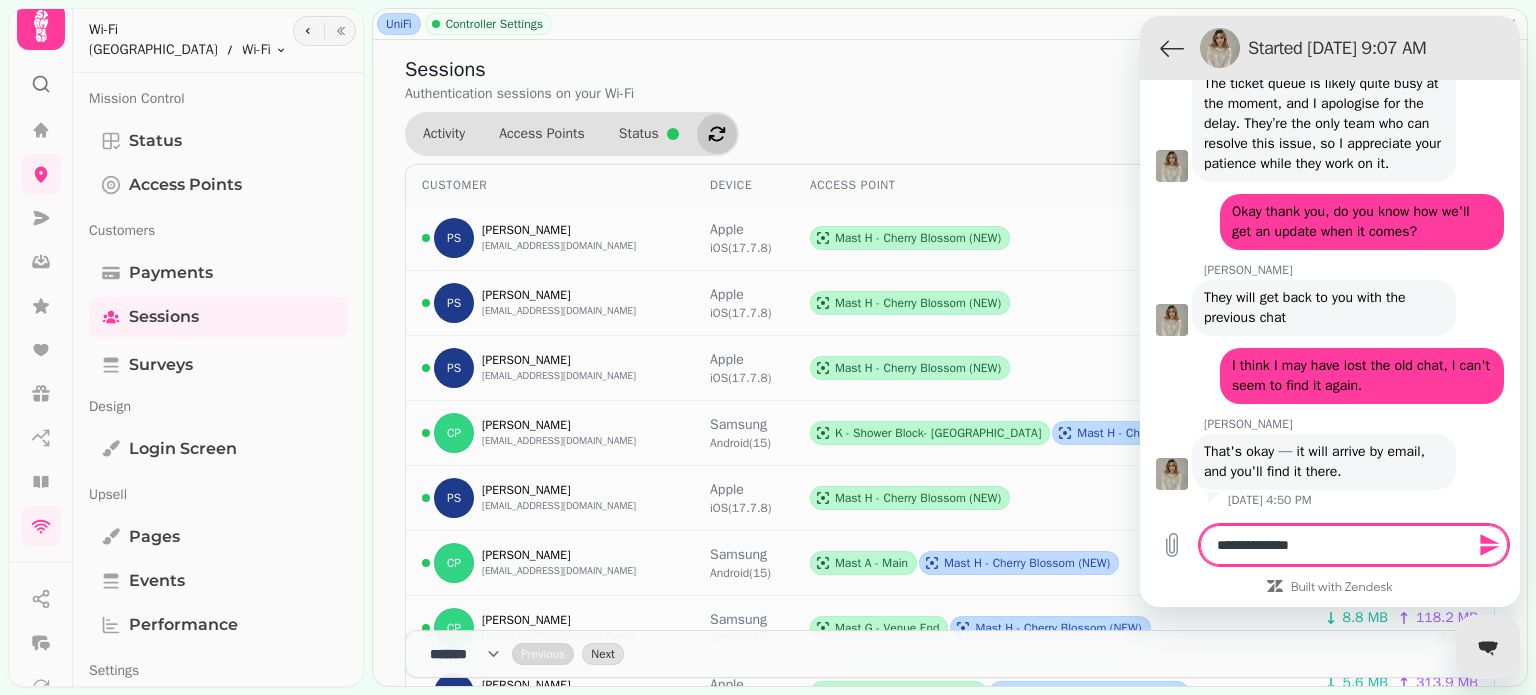 type on "**********" 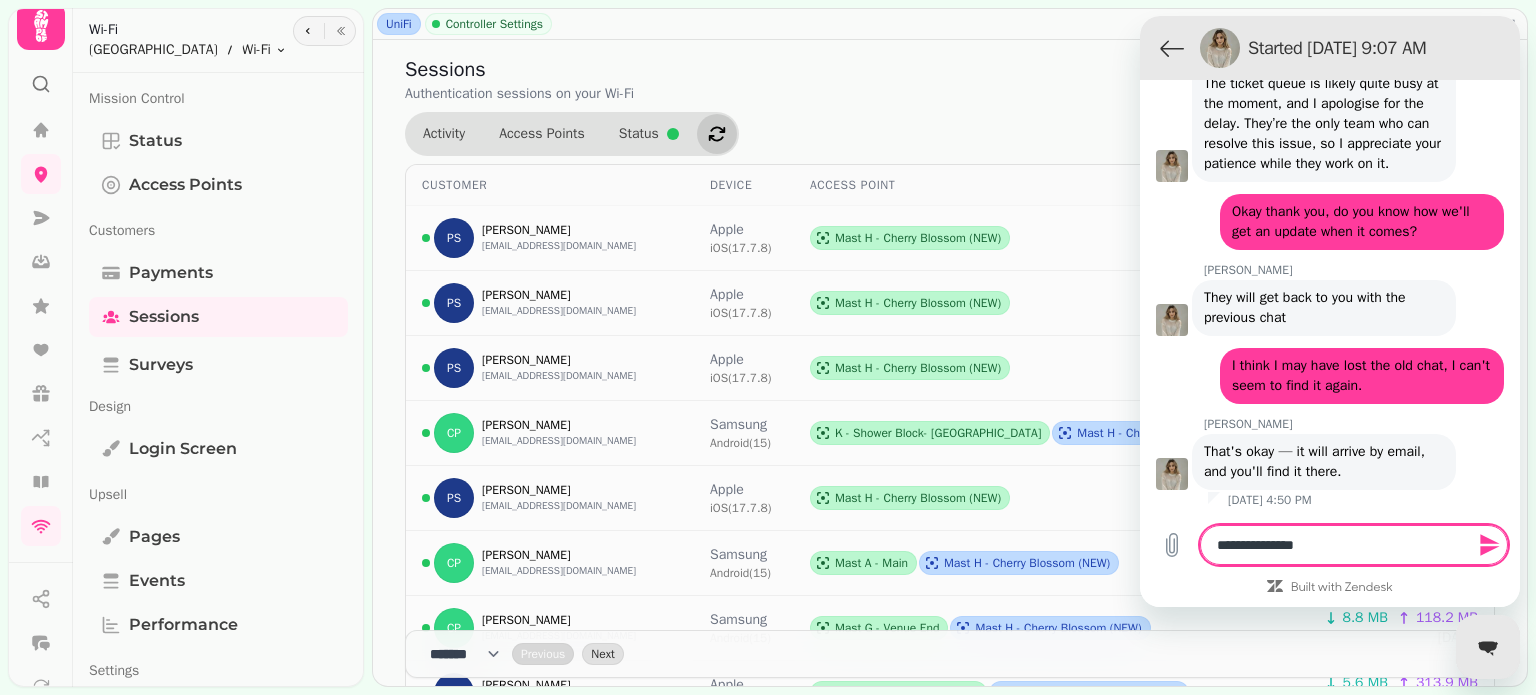 type on "**********" 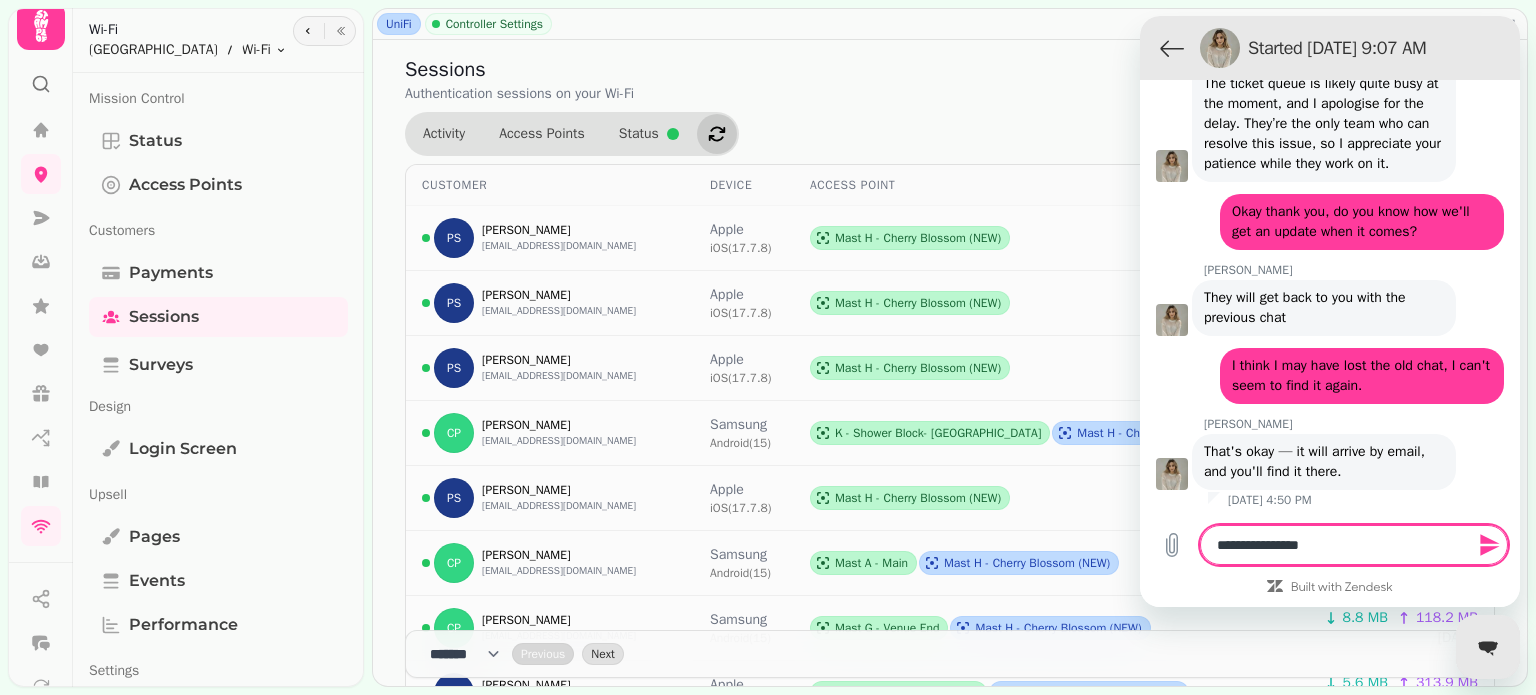 type on "**********" 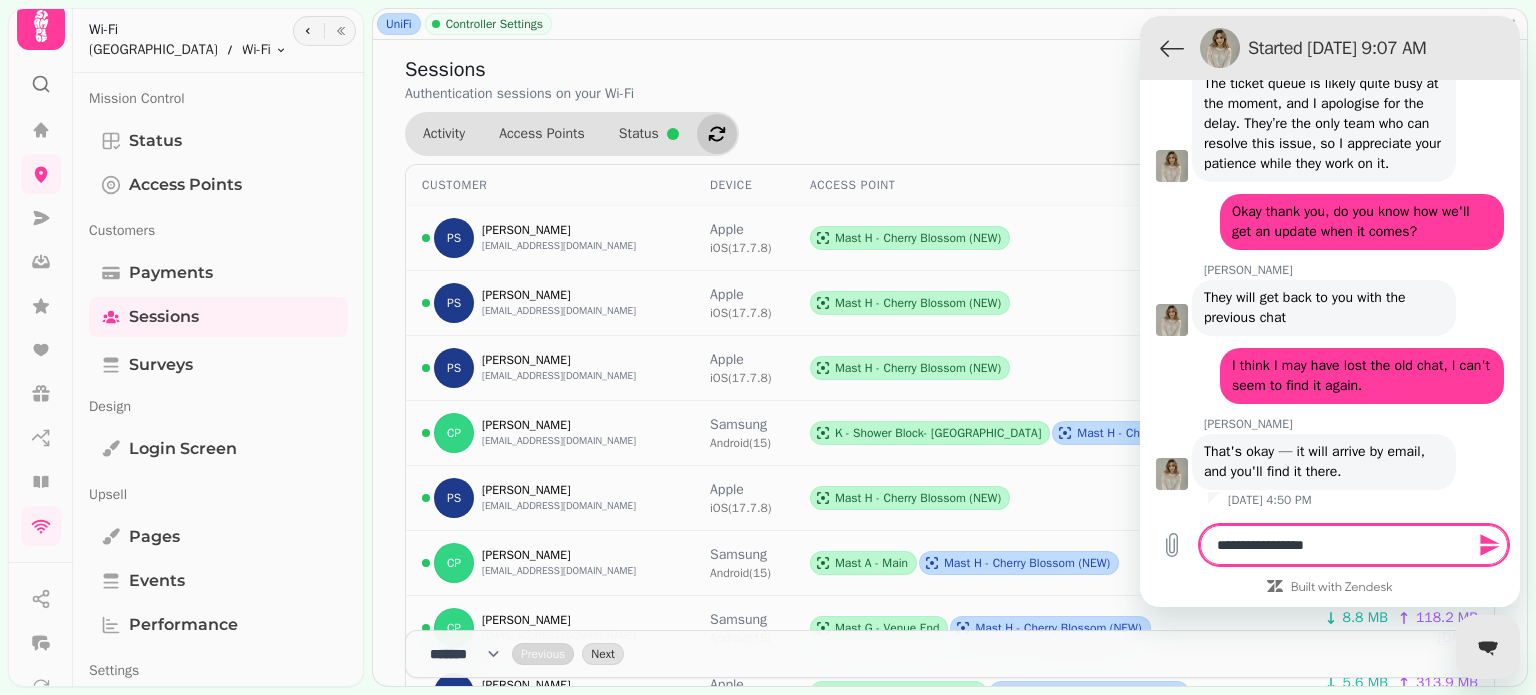 type on "**********" 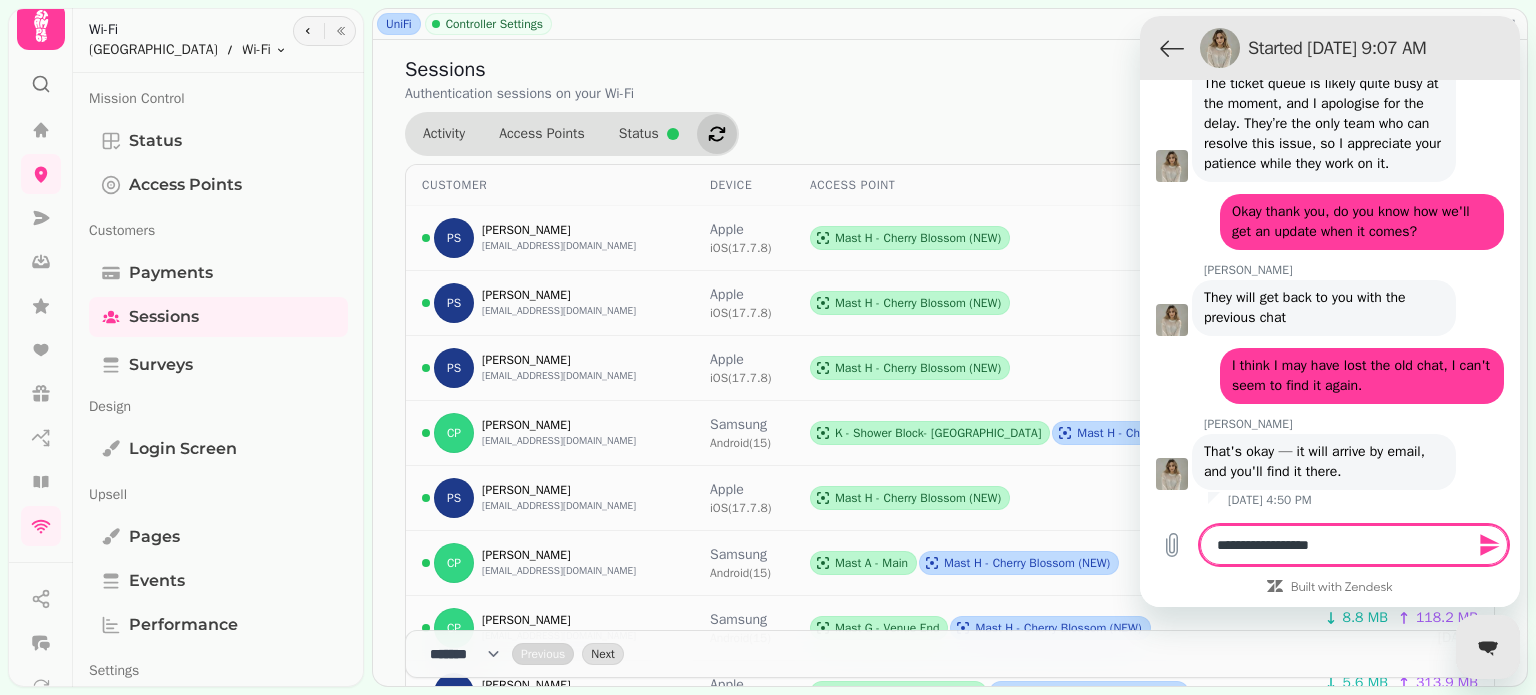 type on "**********" 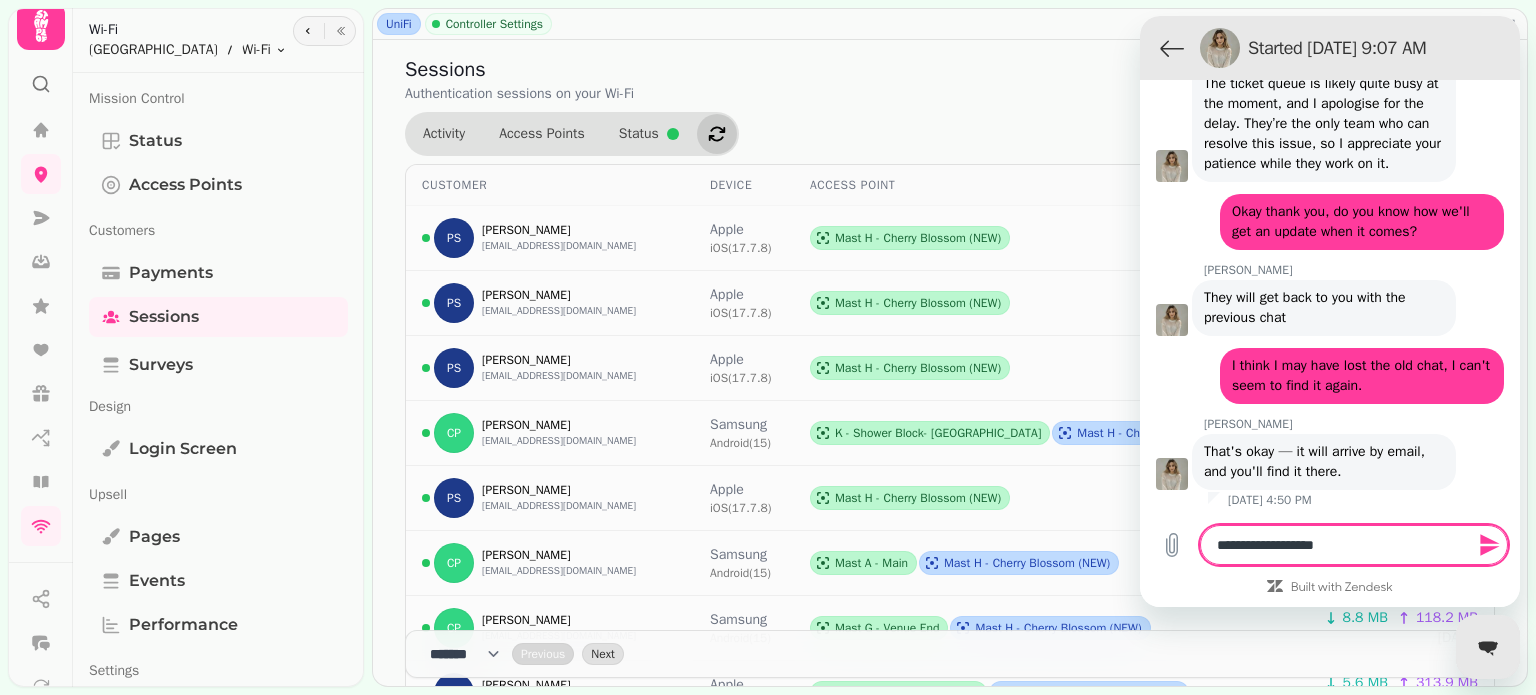 type on "**********" 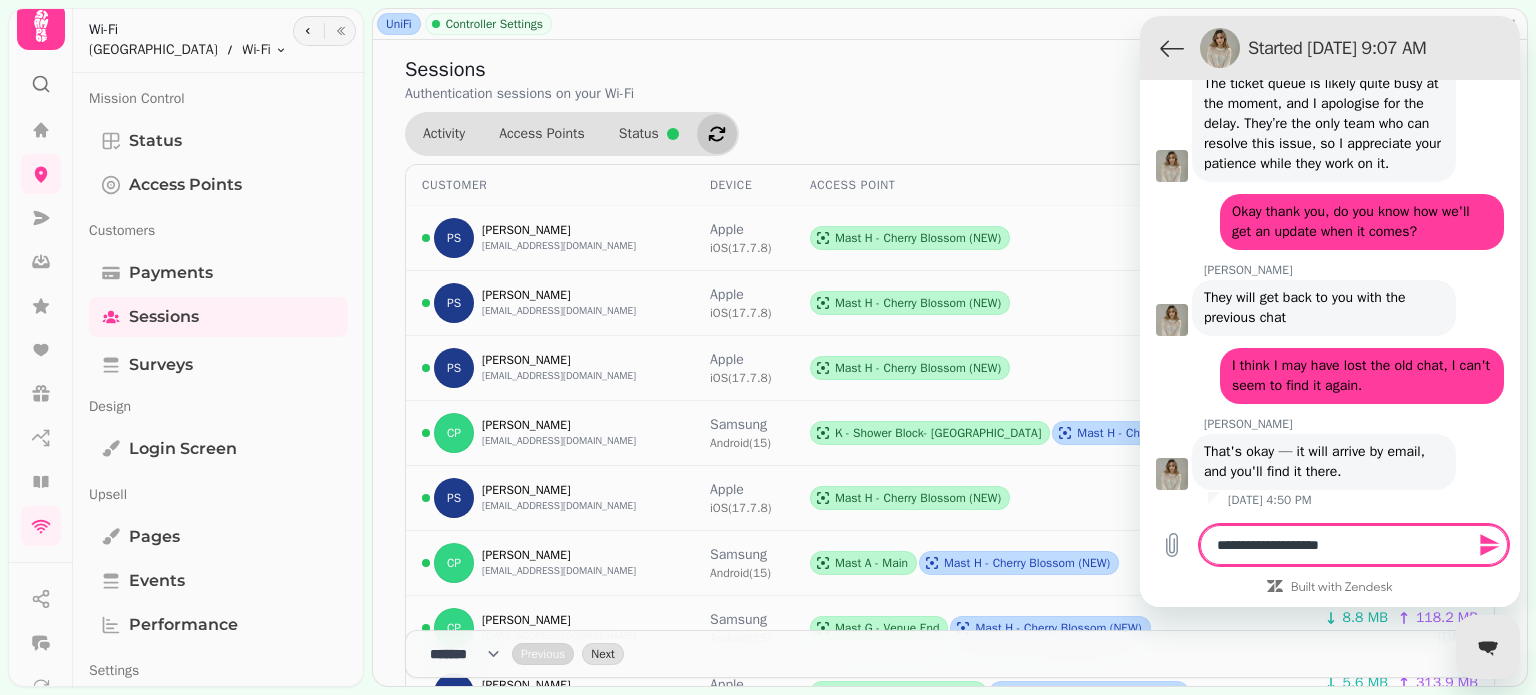type on "**********" 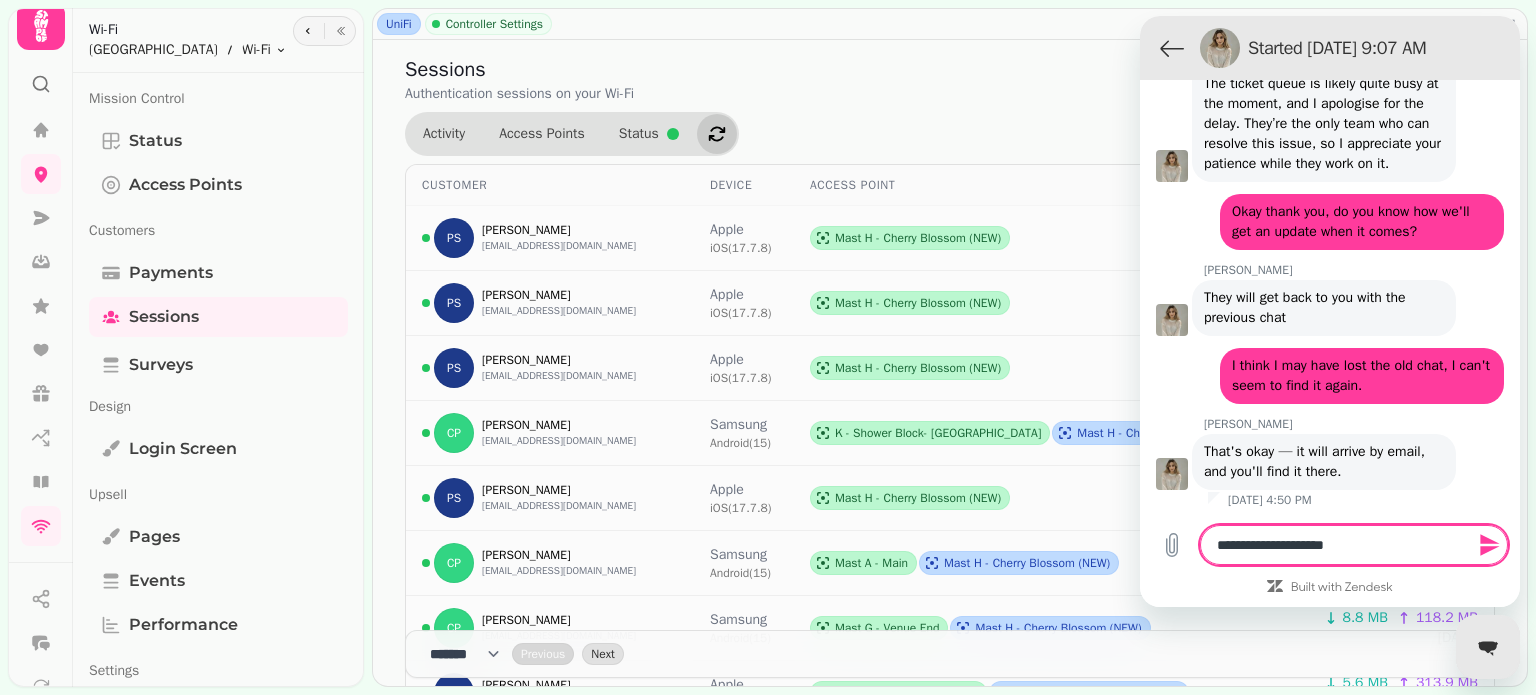 type on "**********" 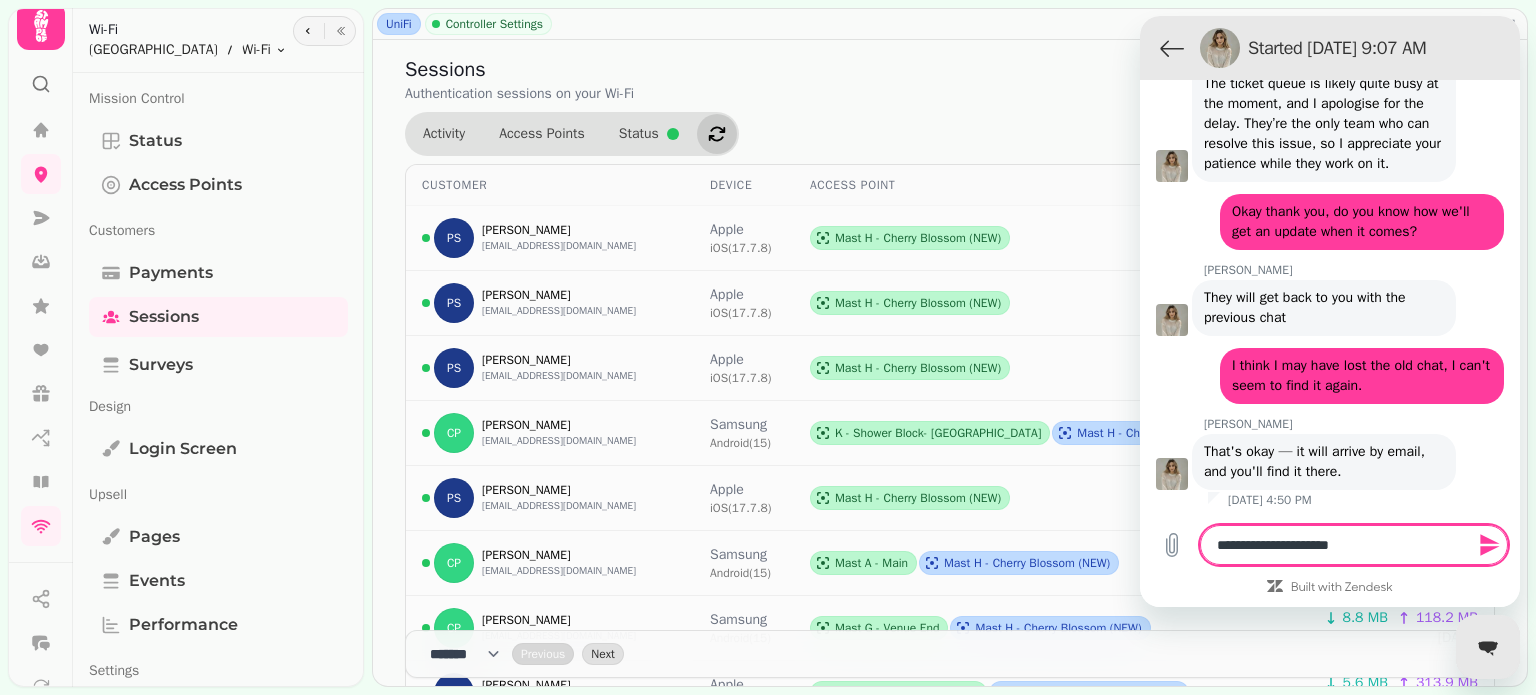 type on "**********" 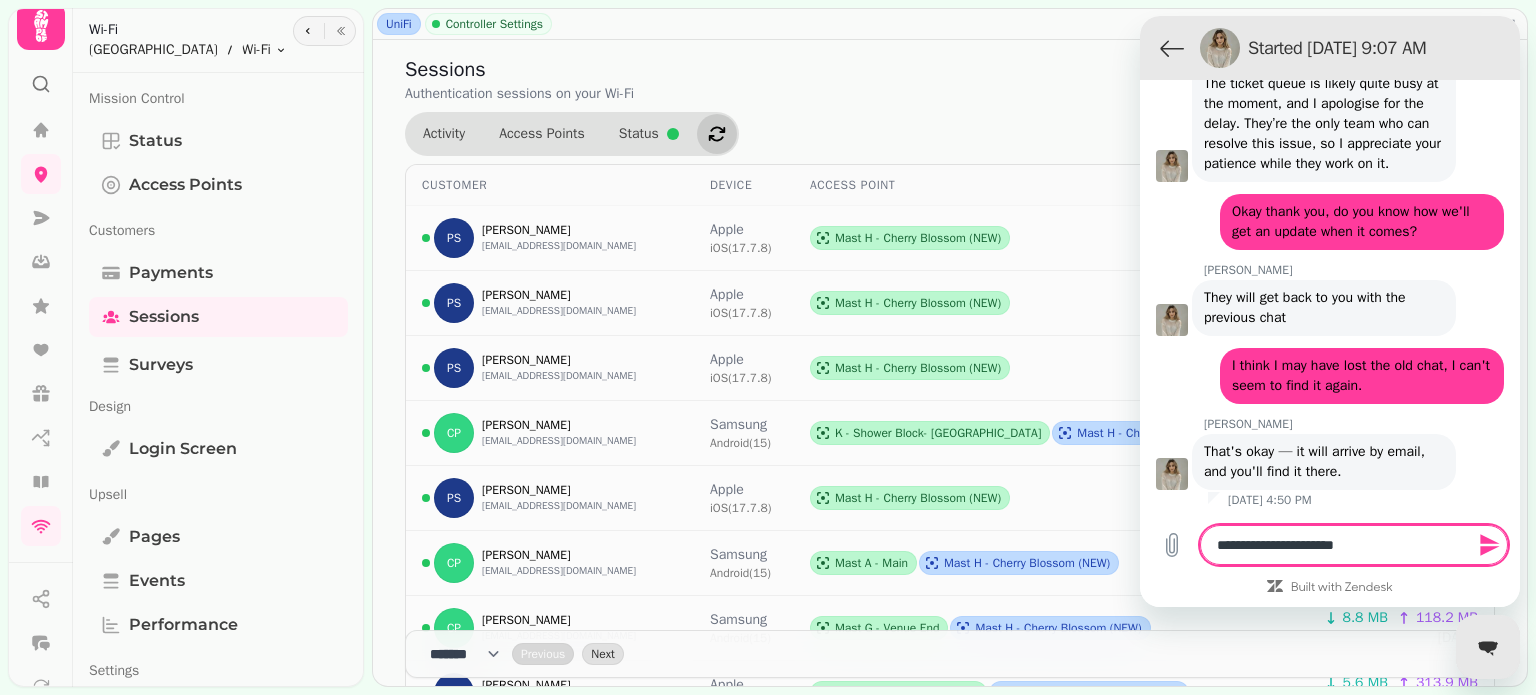 type on "**********" 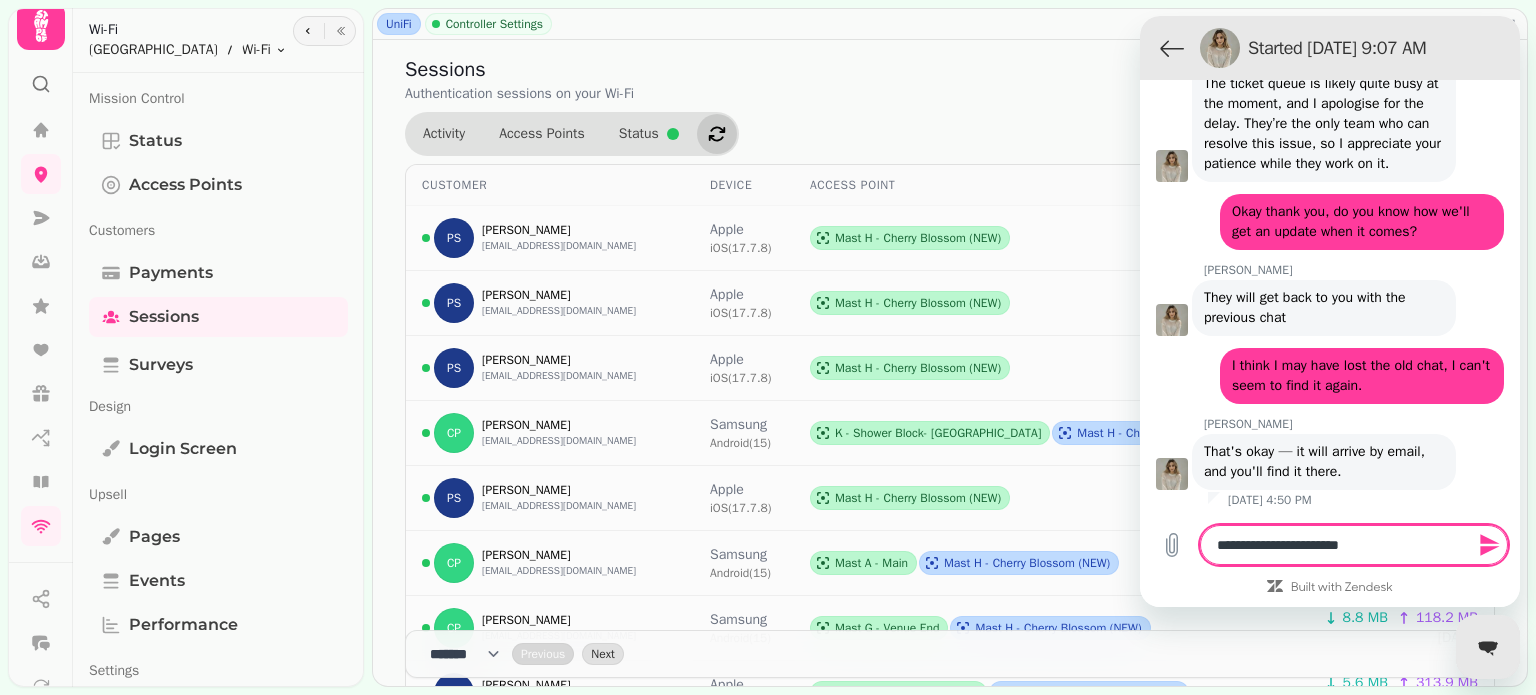 type on "**********" 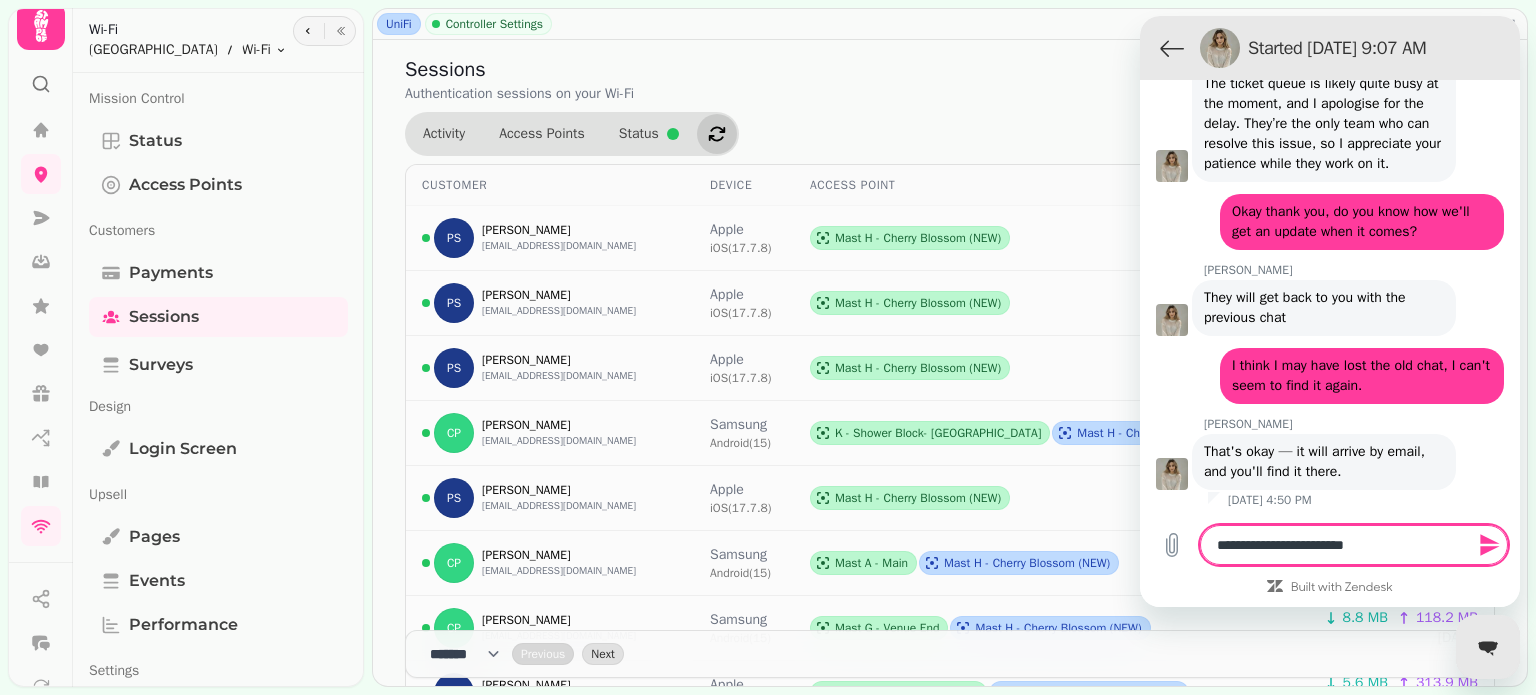 type on "**********" 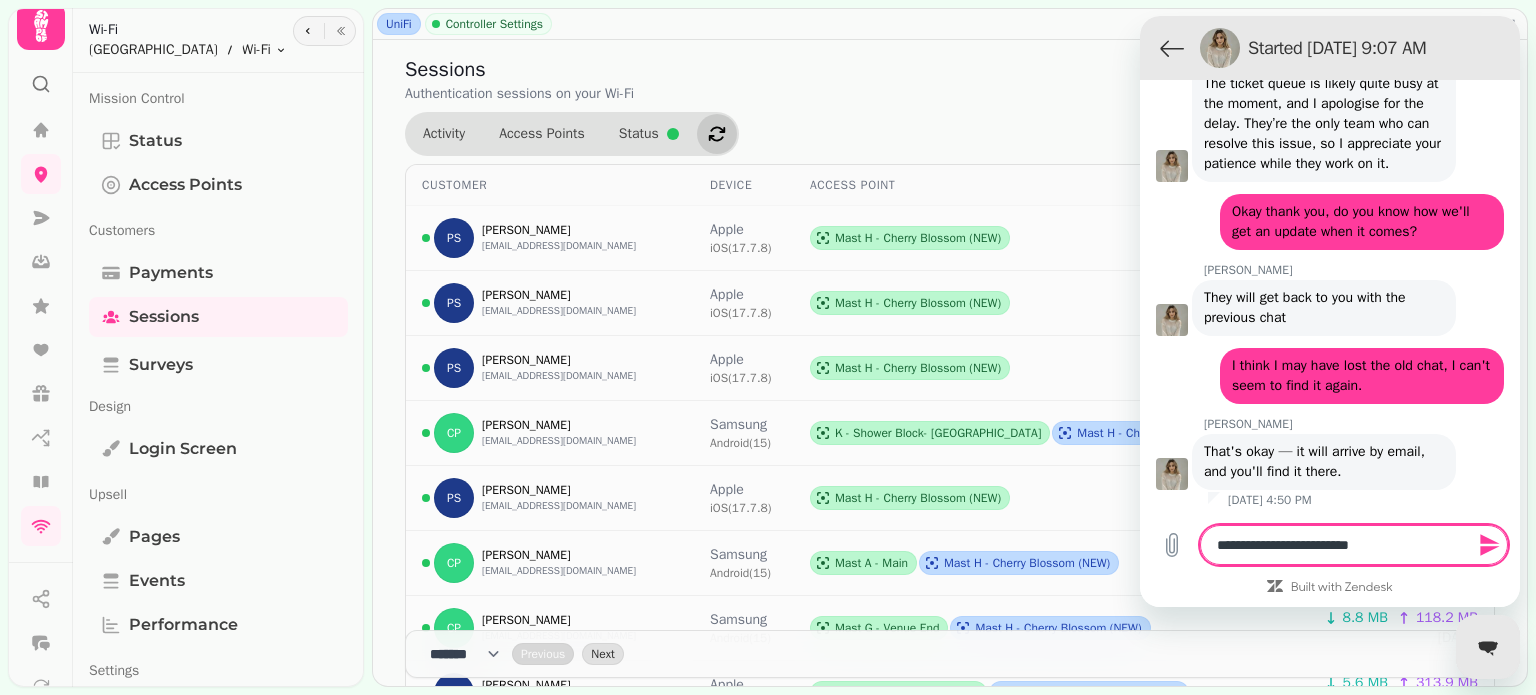 type on "**********" 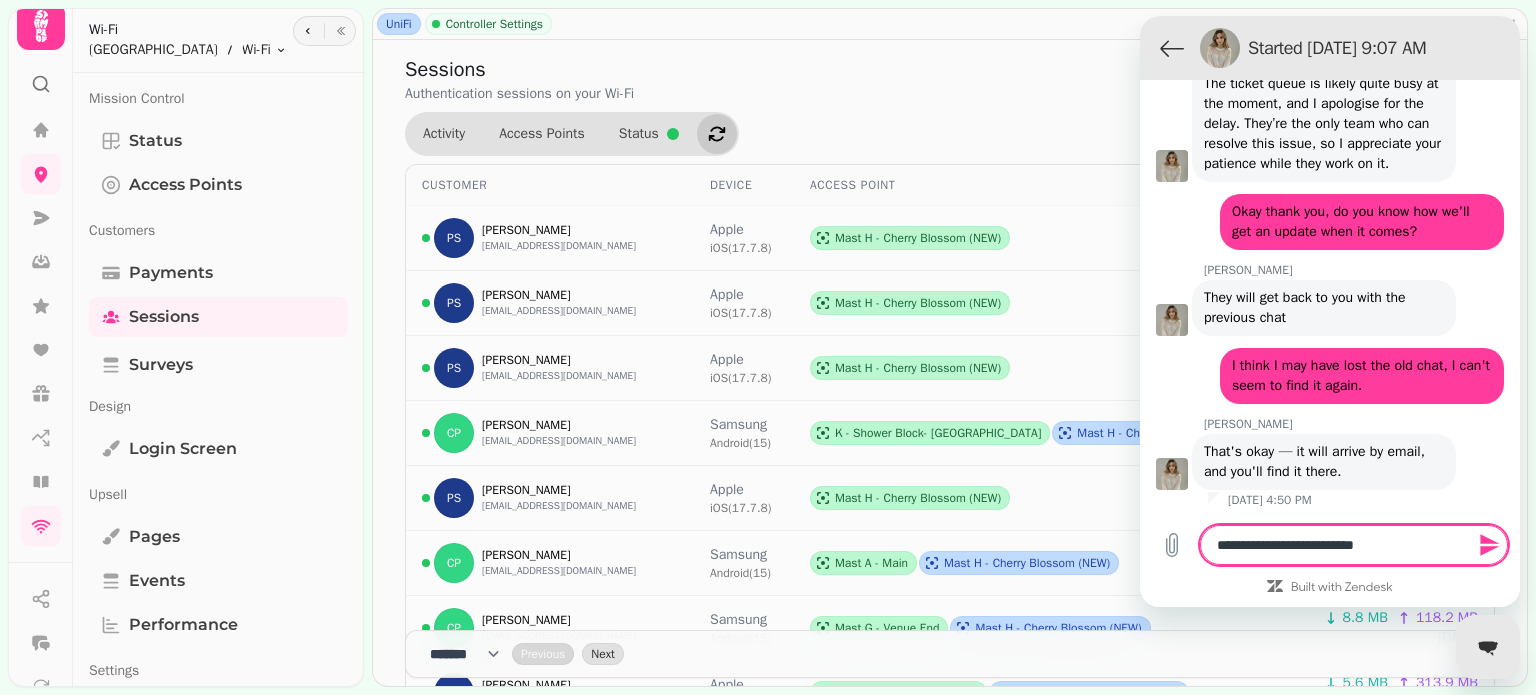 type on "*" 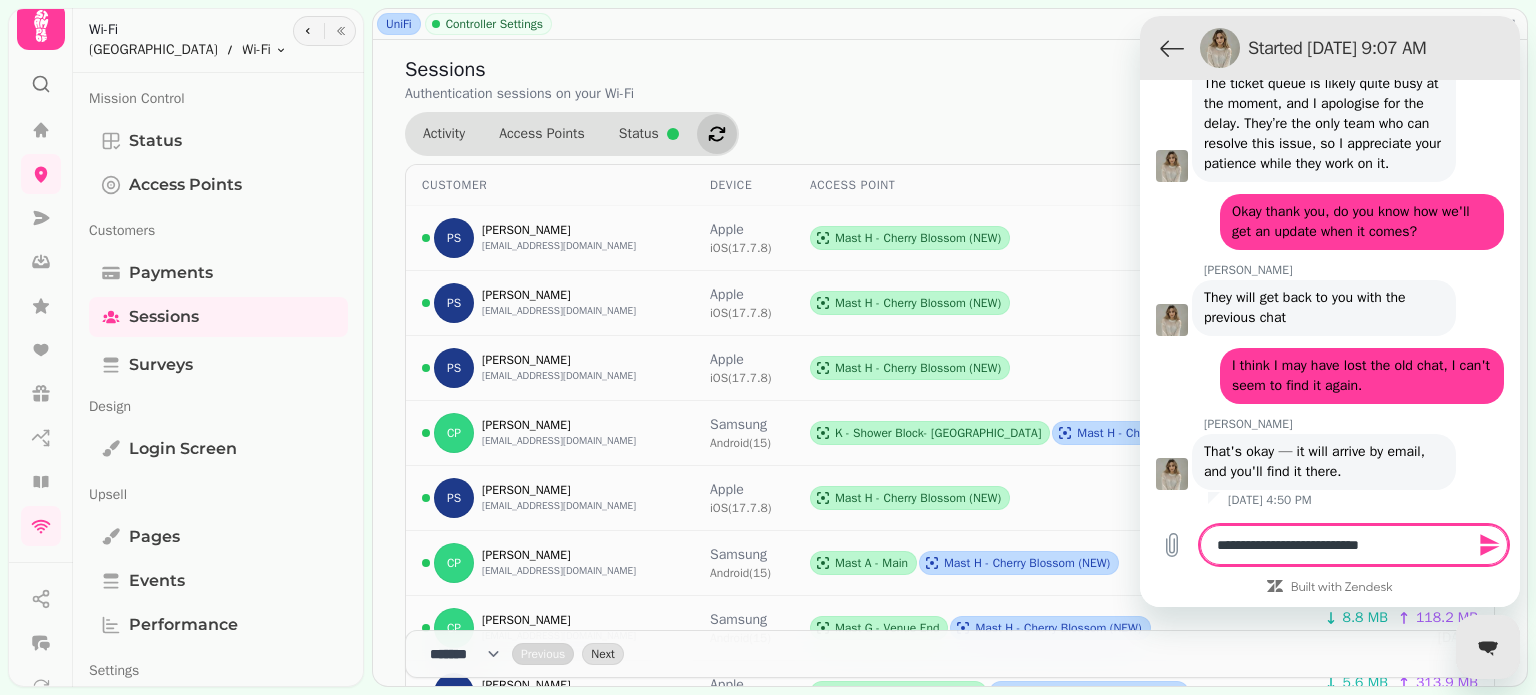 type on "**********" 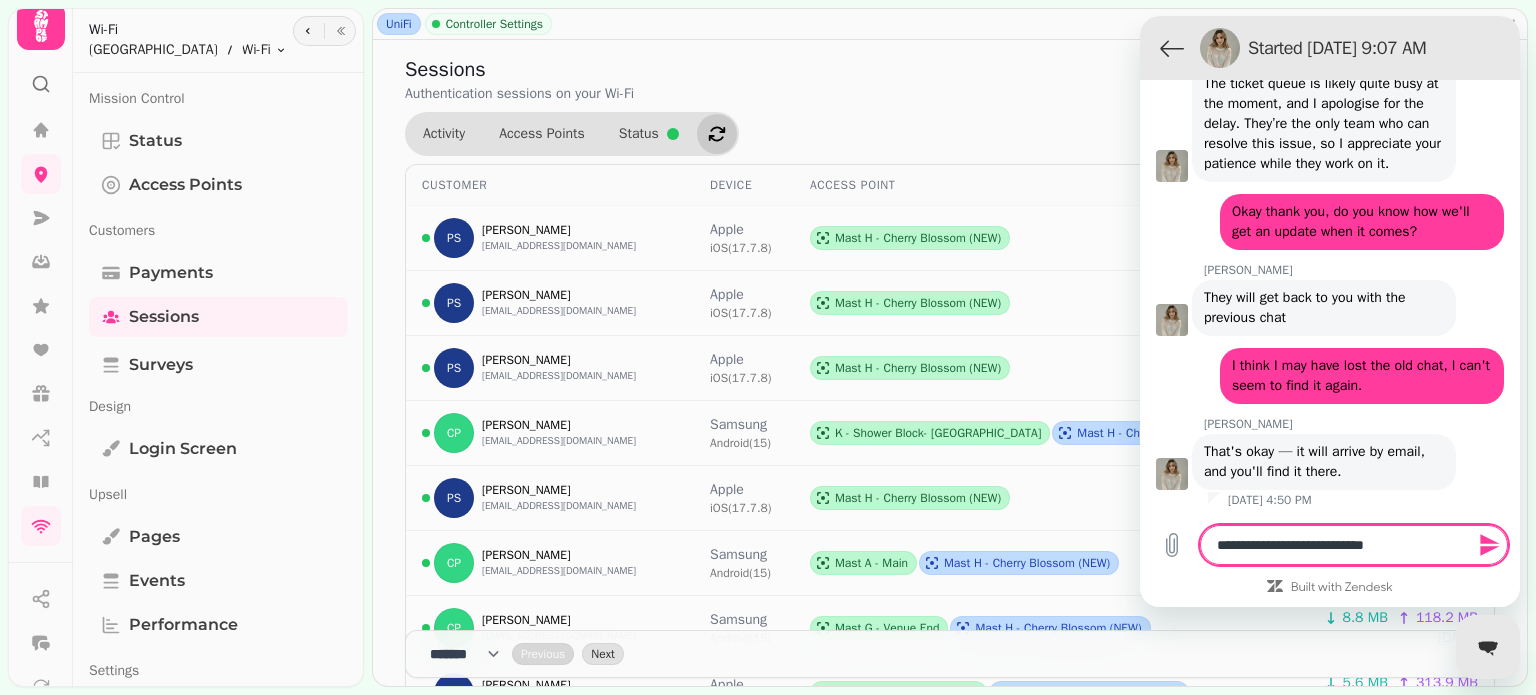type on "**********" 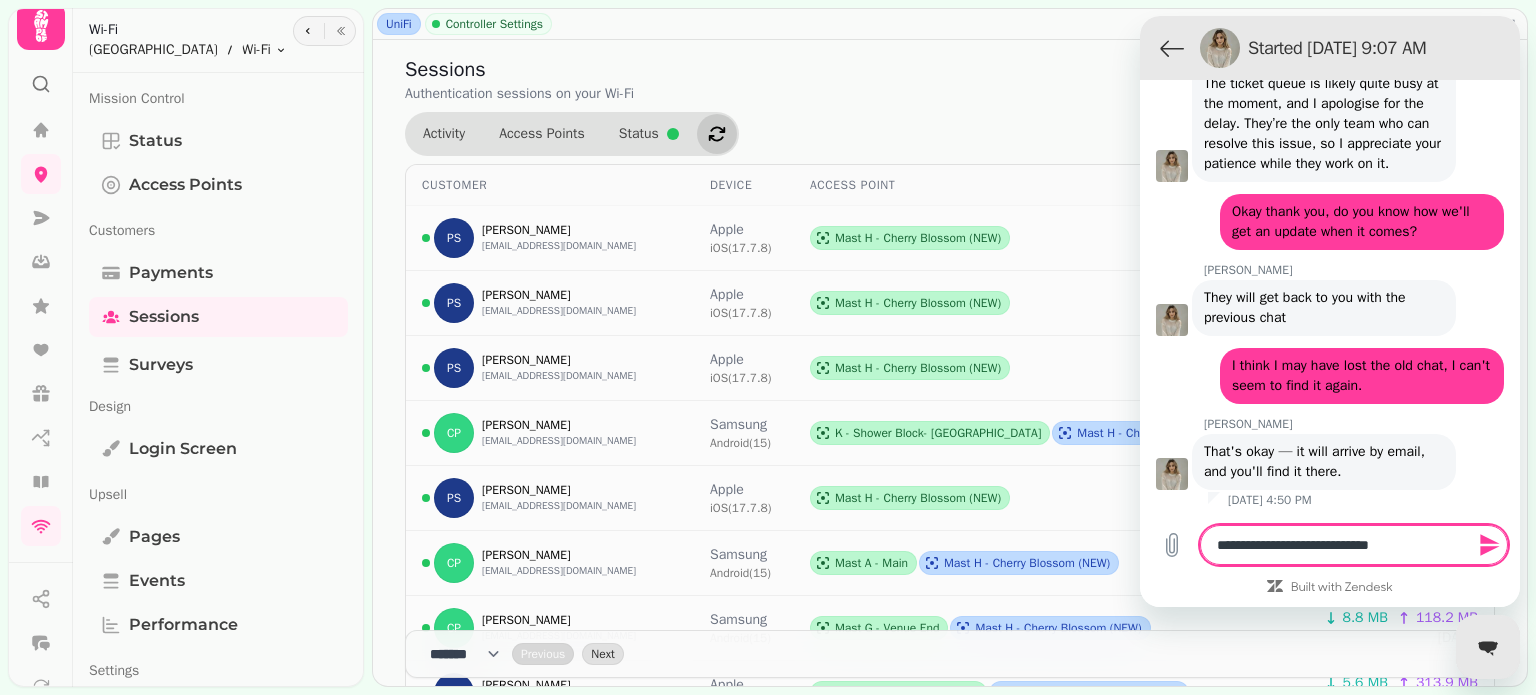 type on "**********" 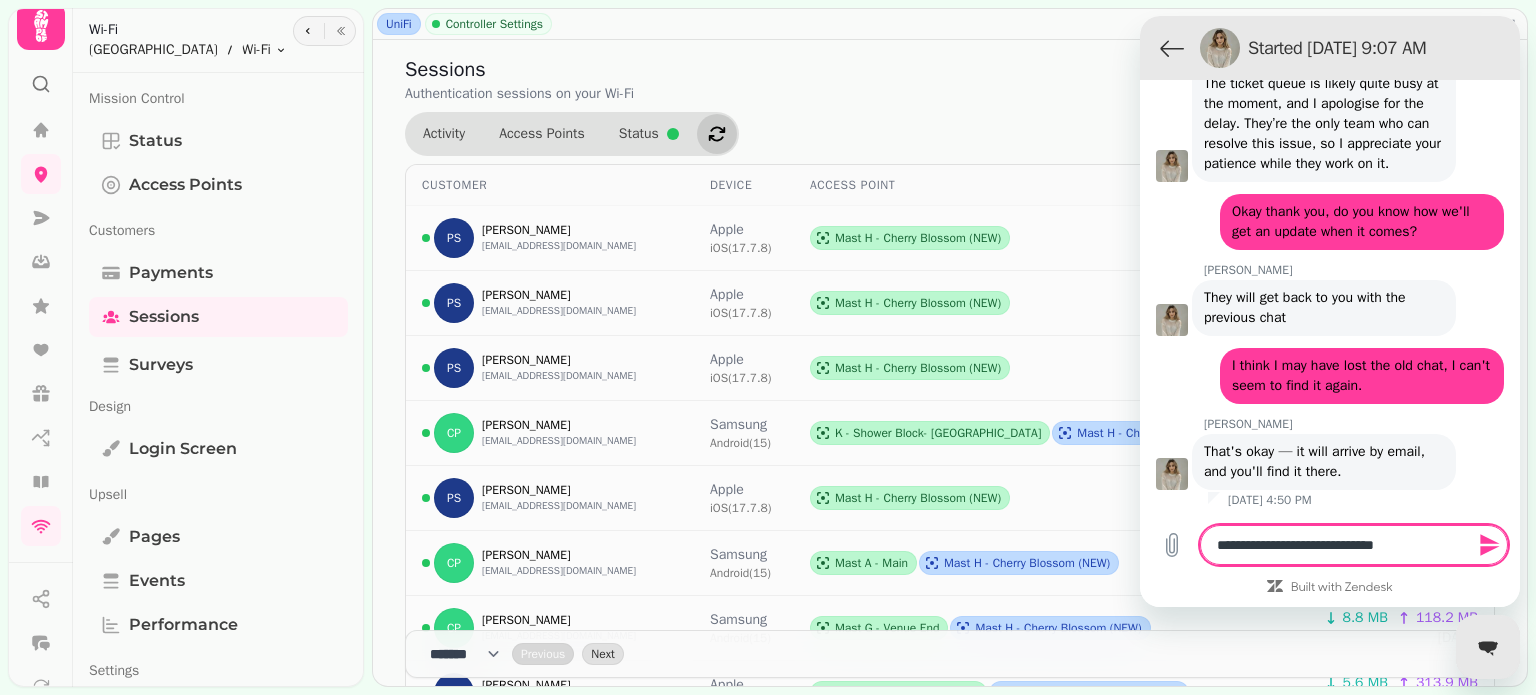 type on "**********" 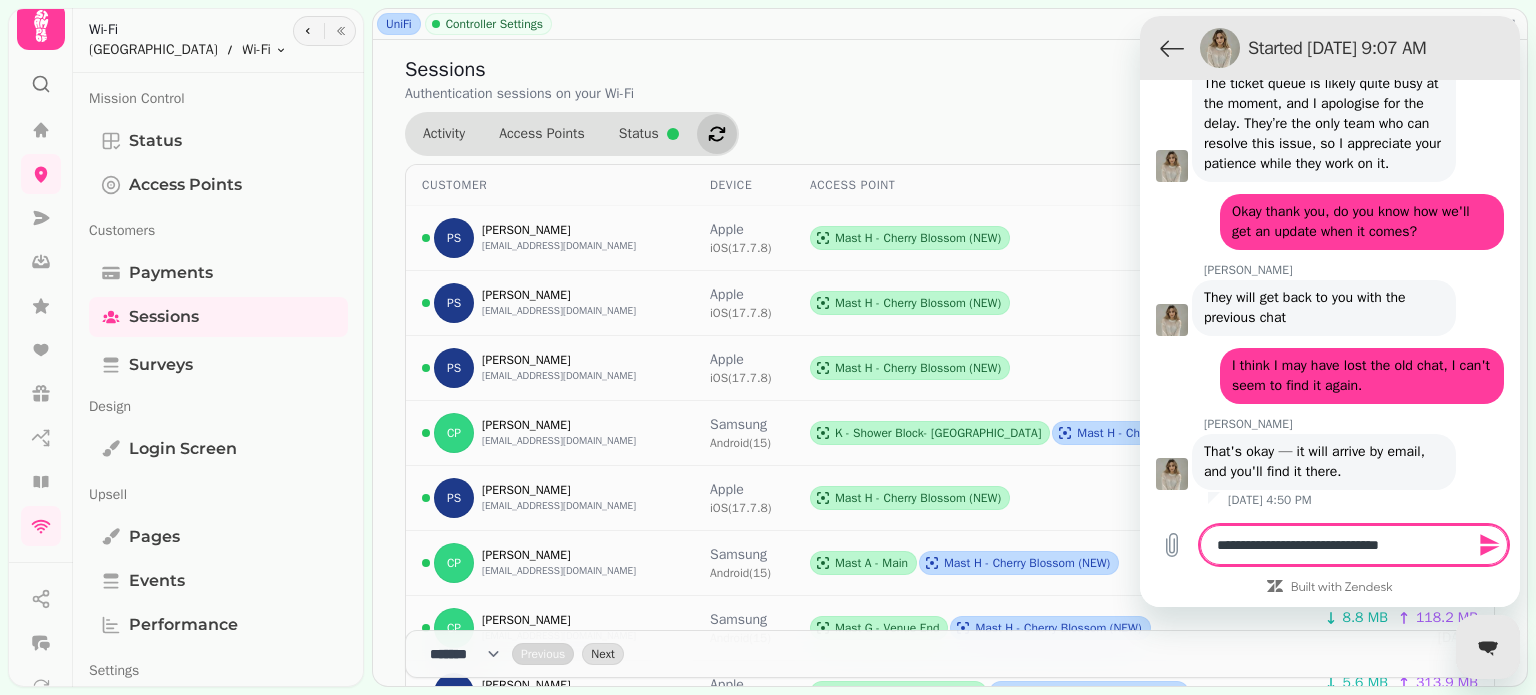 type on "**********" 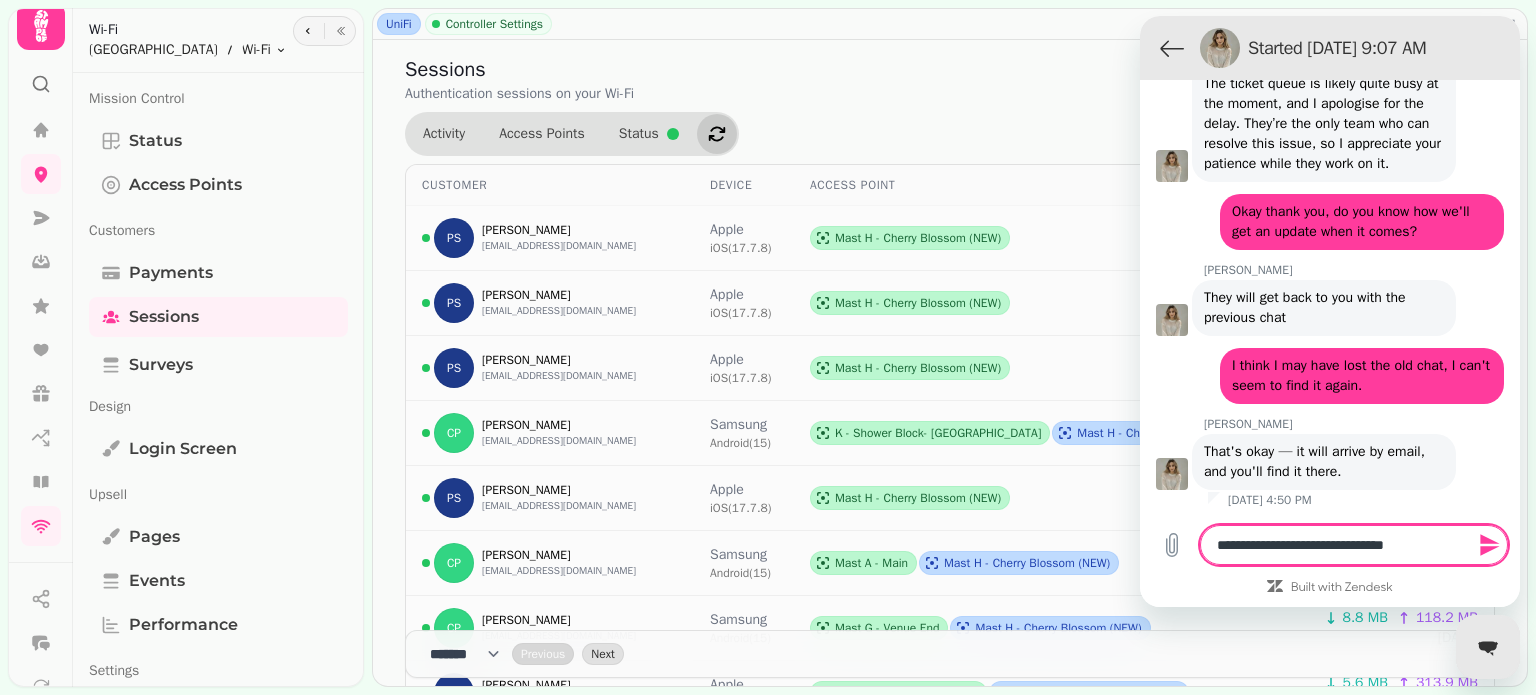 type on "**********" 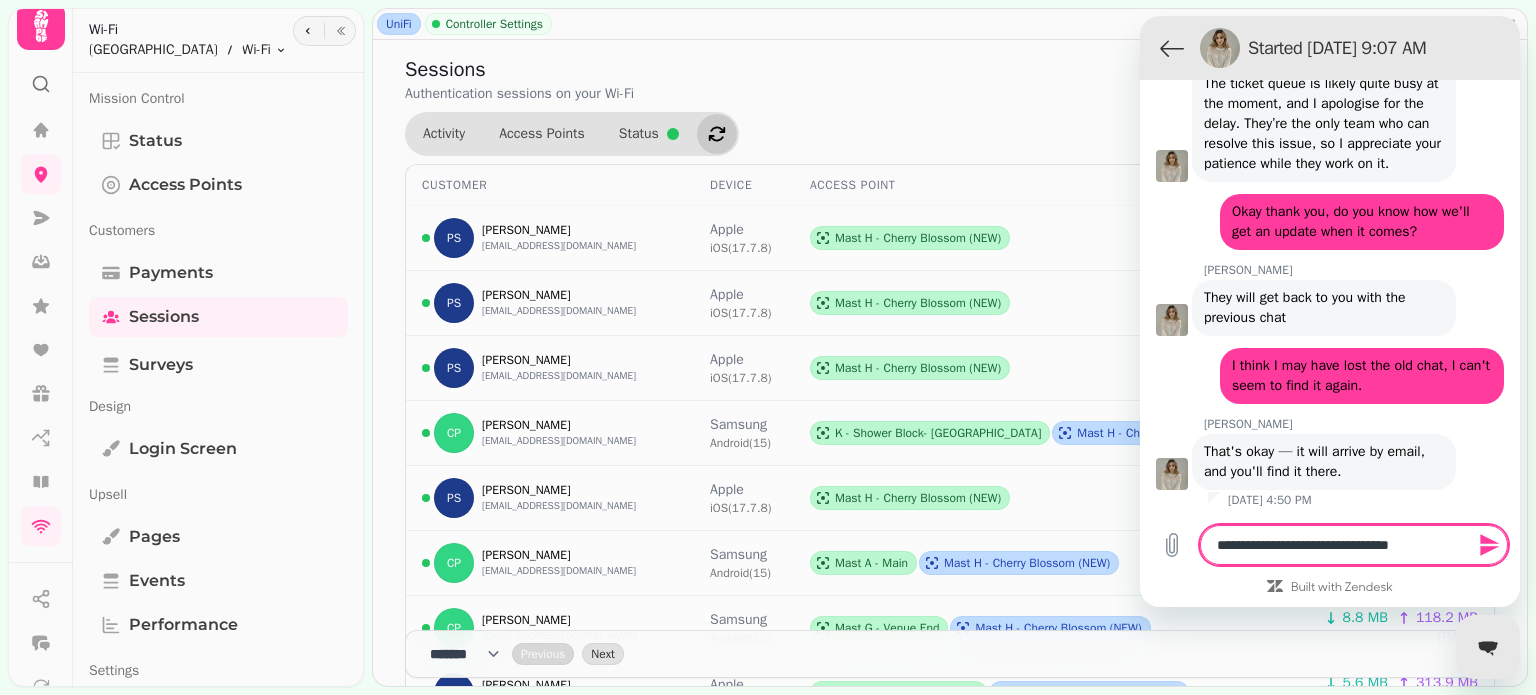 type on "**********" 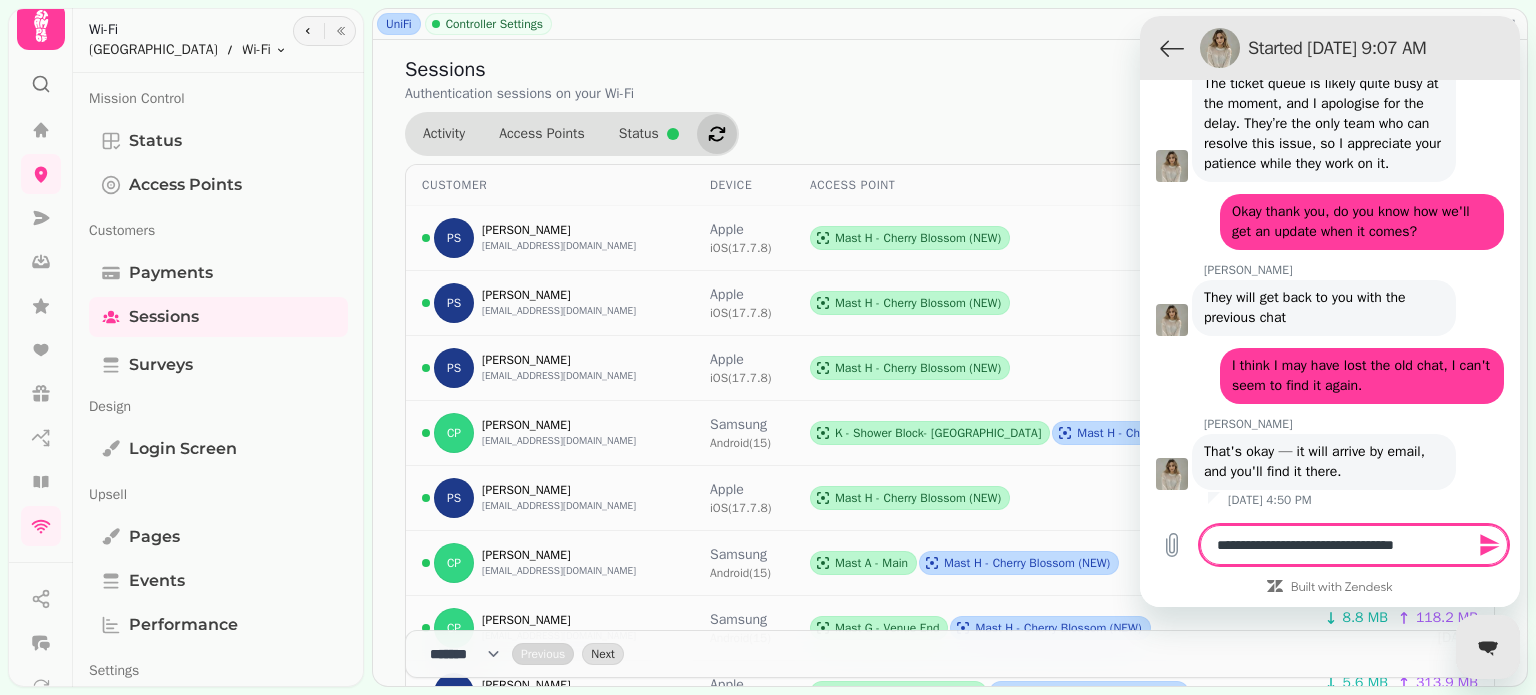 type on "**********" 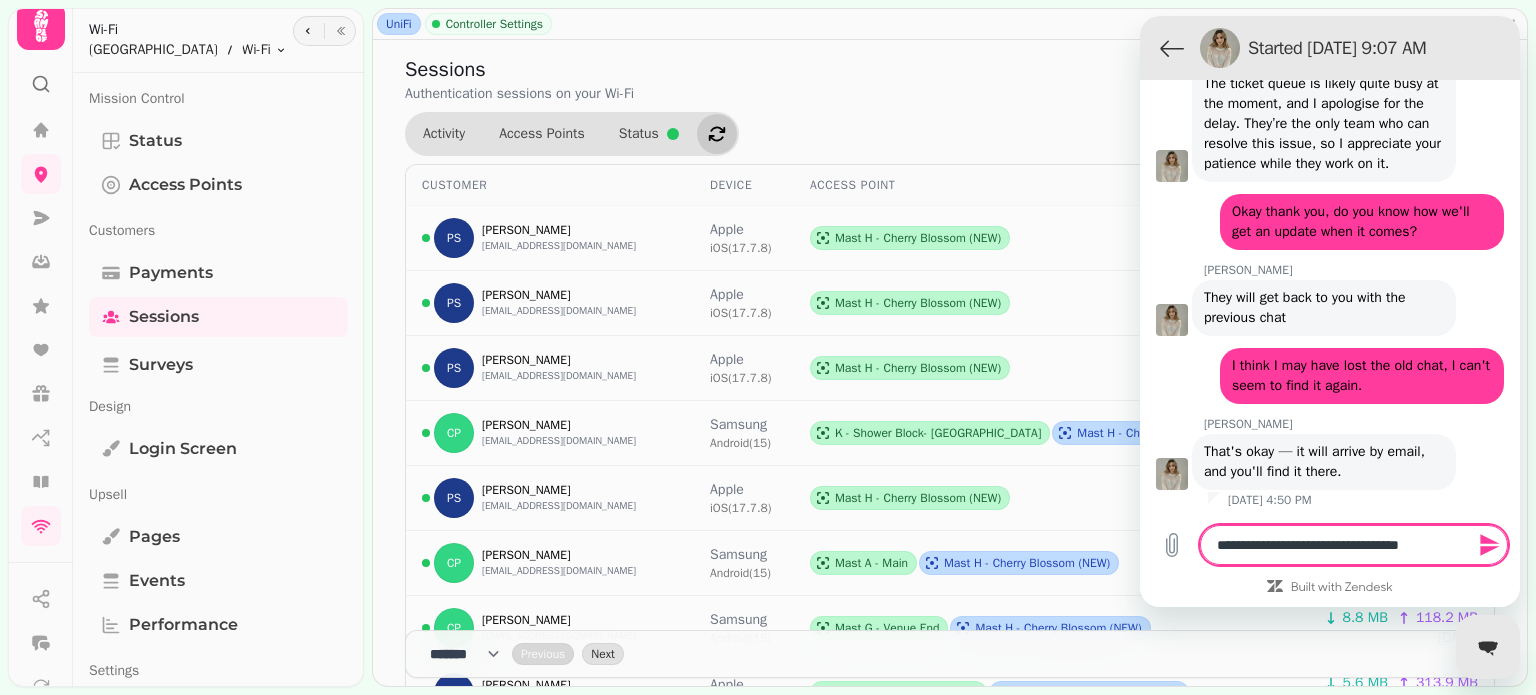 type on "**********" 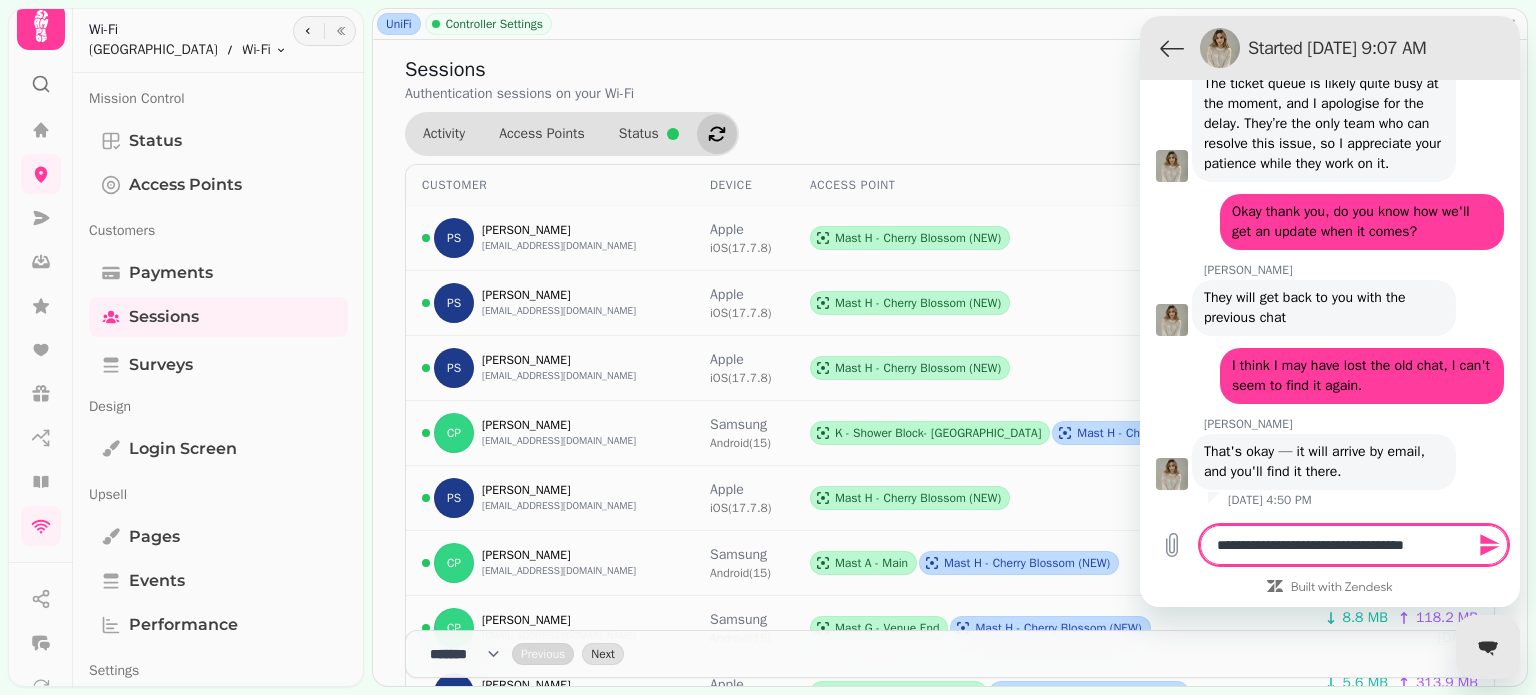 type on "**********" 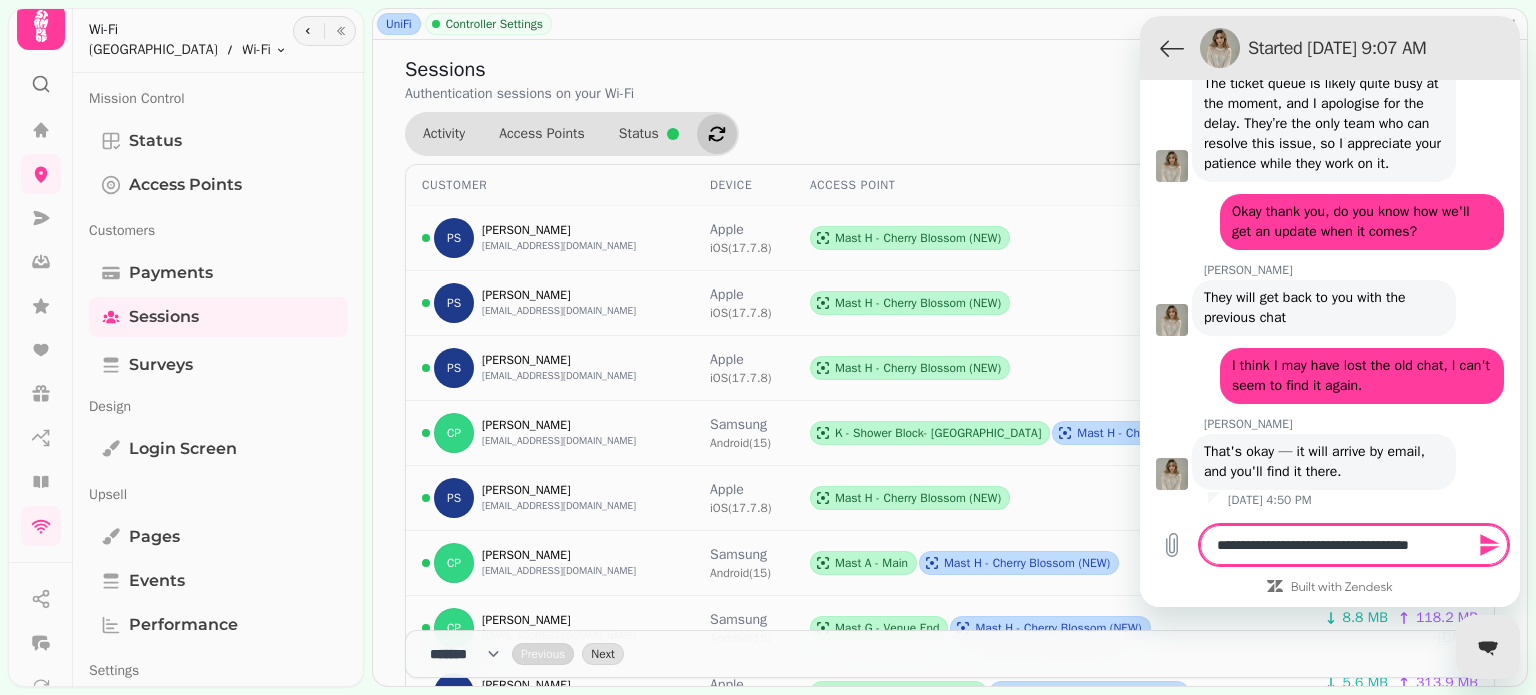 type on "**********" 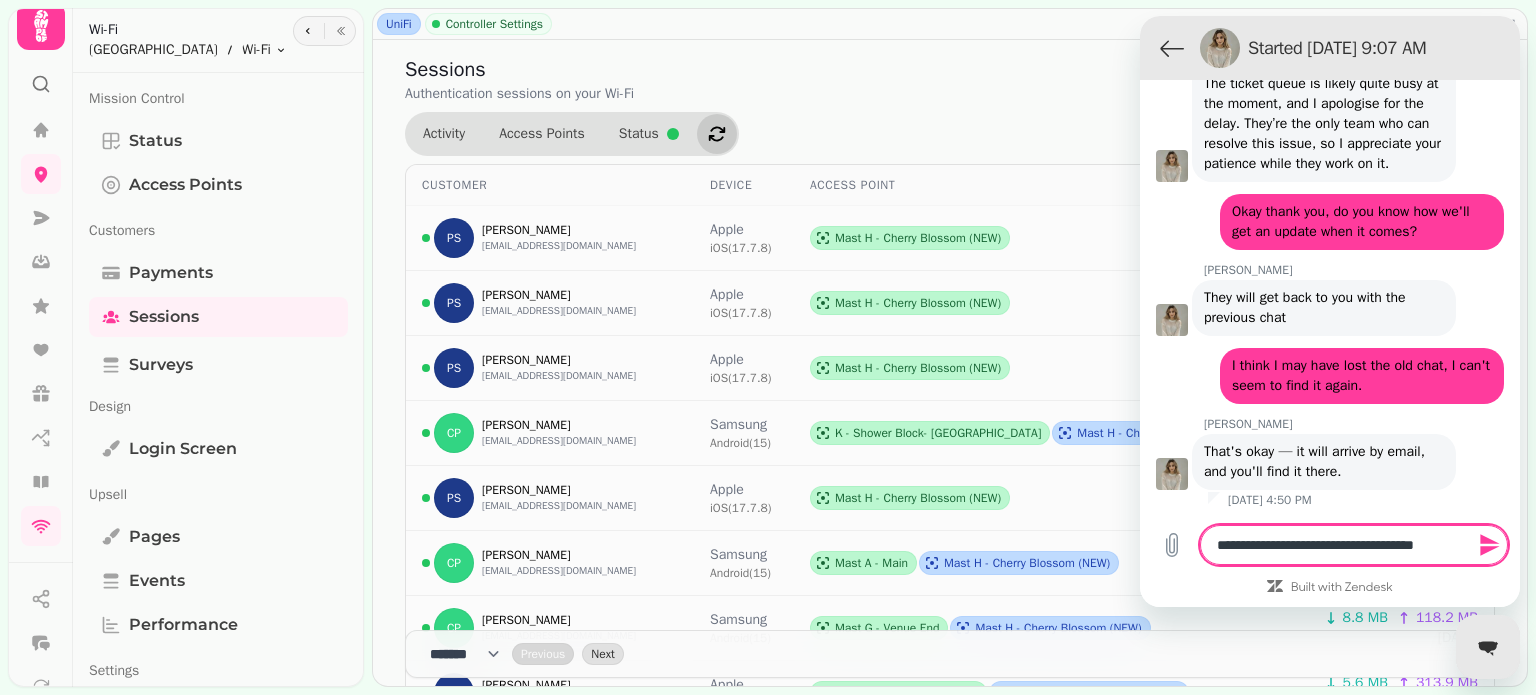 type on "**********" 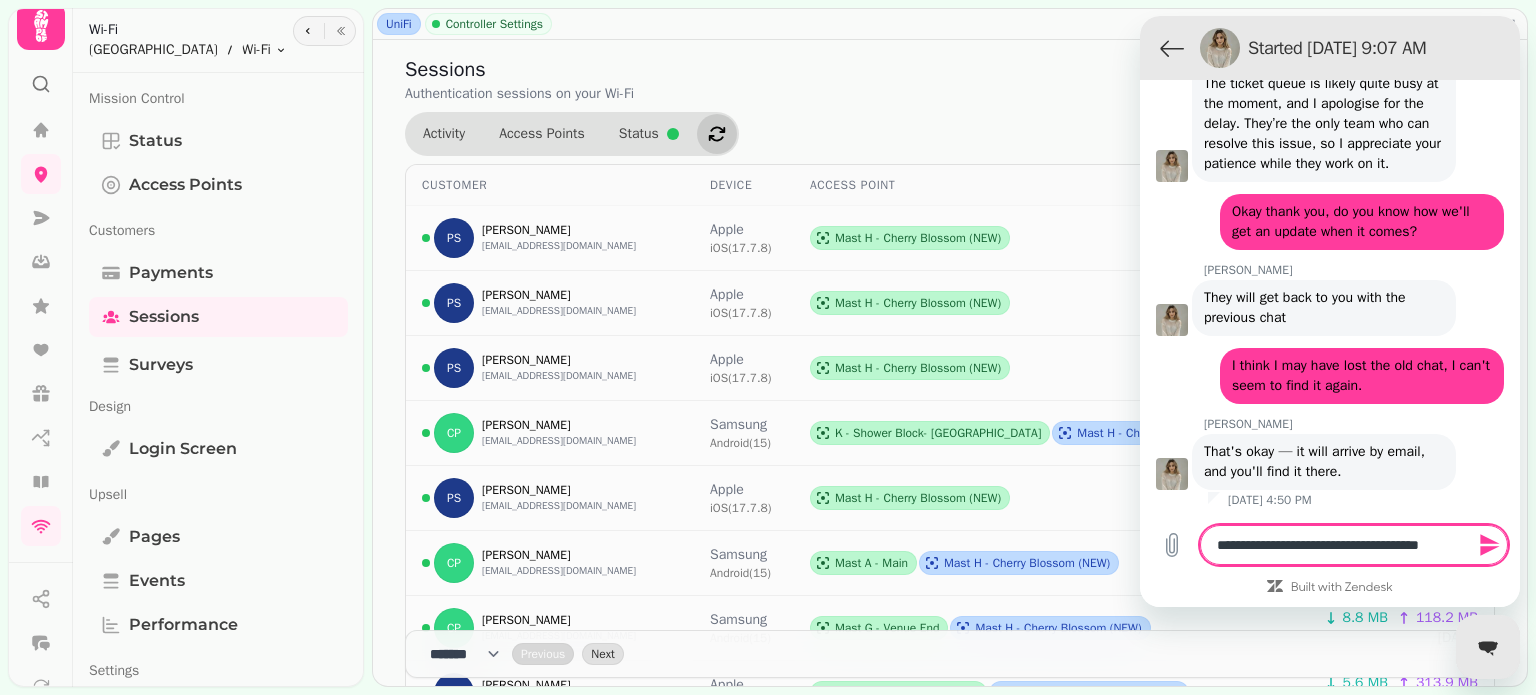 type on "**********" 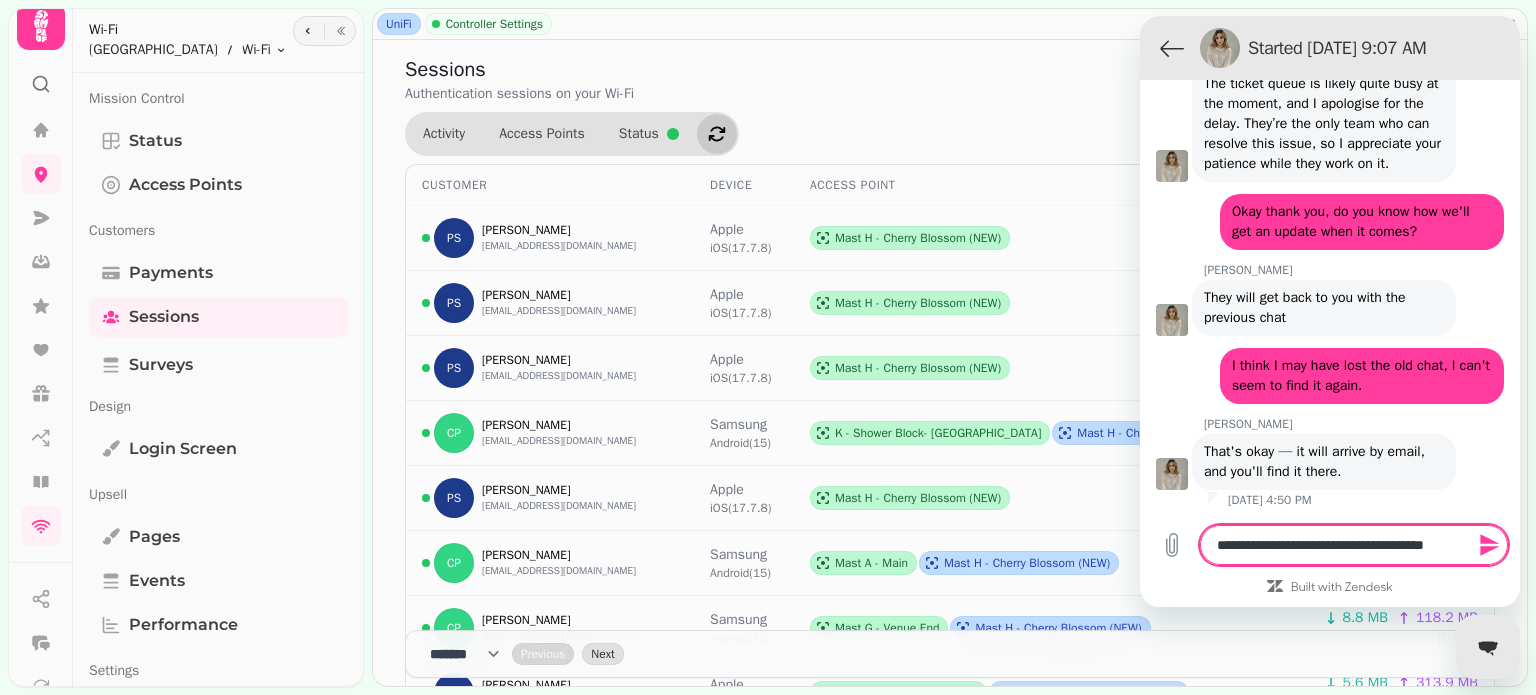 scroll, scrollTop: 5335, scrollLeft: 0, axis: vertical 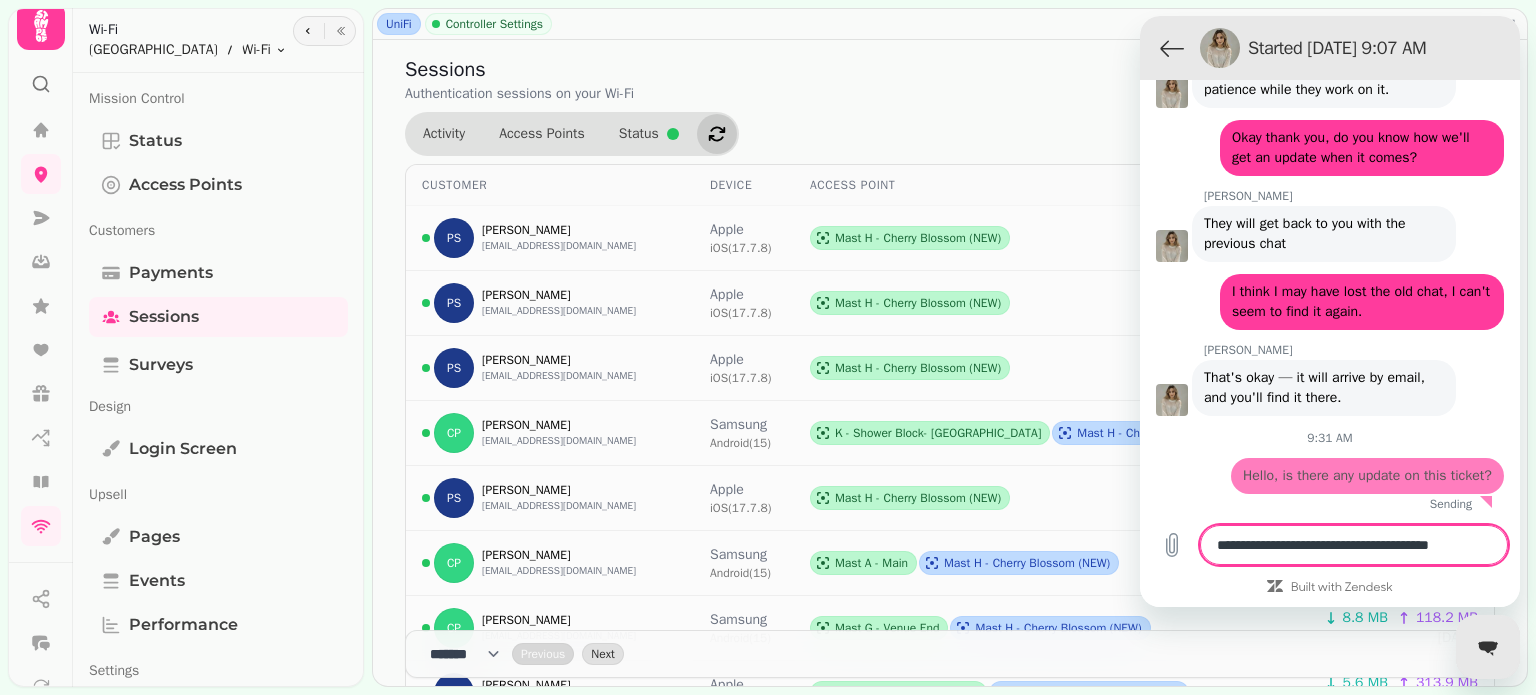 type 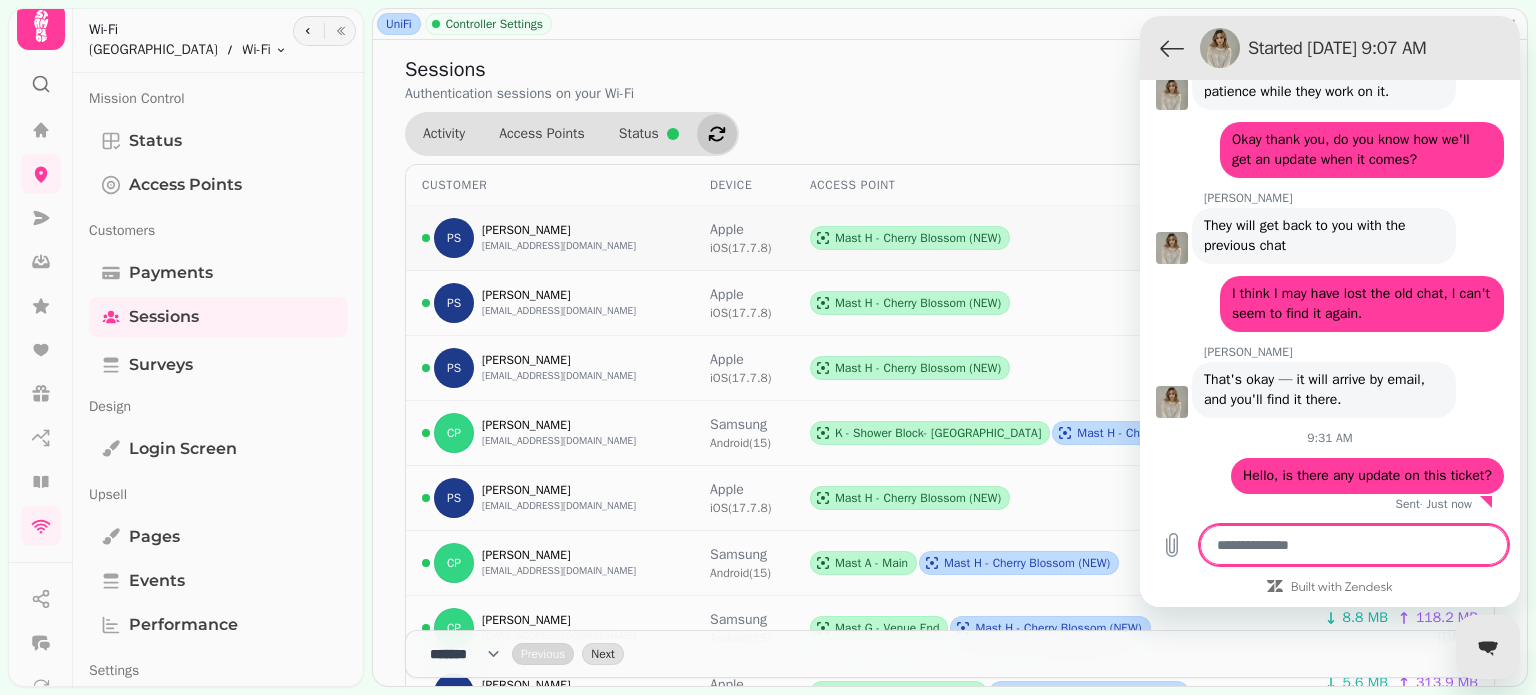 scroll, scrollTop: 5431, scrollLeft: 0, axis: vertical 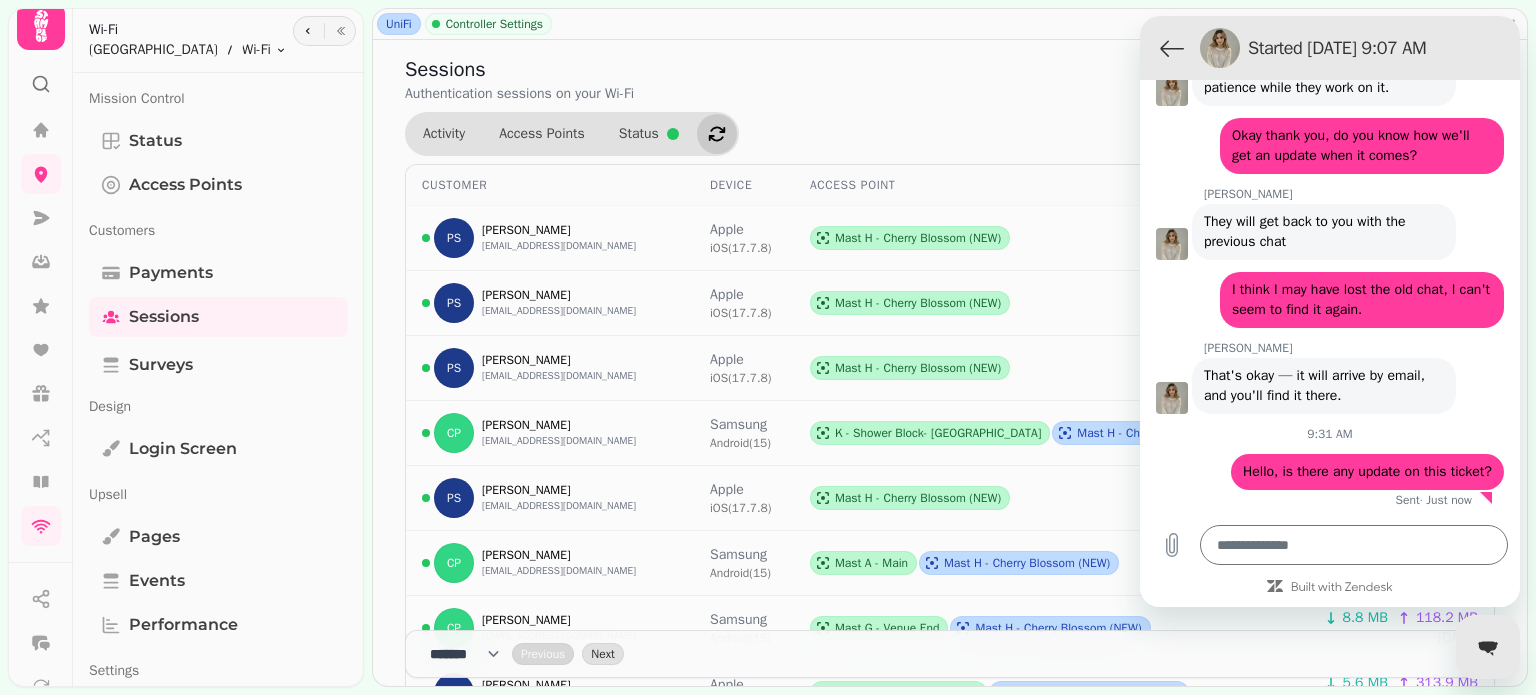 click at bounding box center (1488, 647) 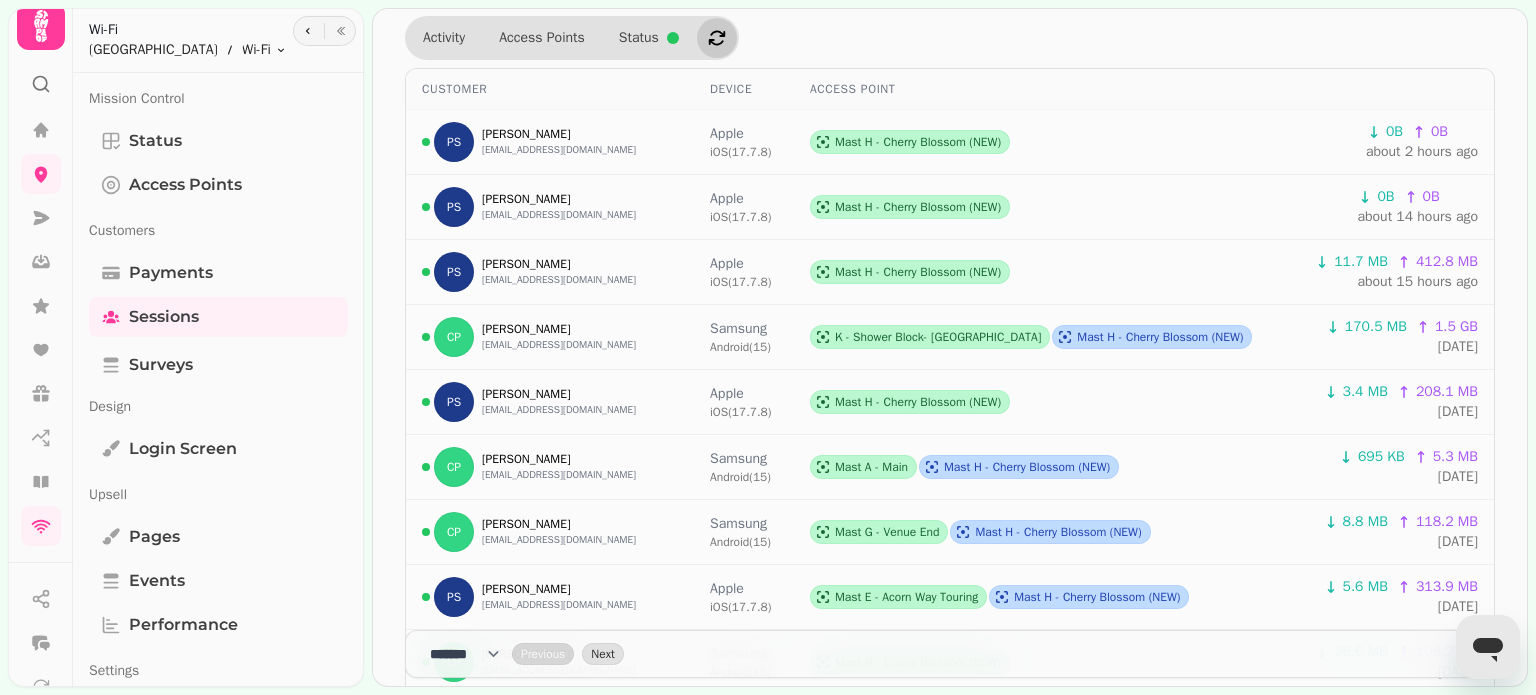 scroll, scrollTop: 0, scrollLeft: 0, axis: both 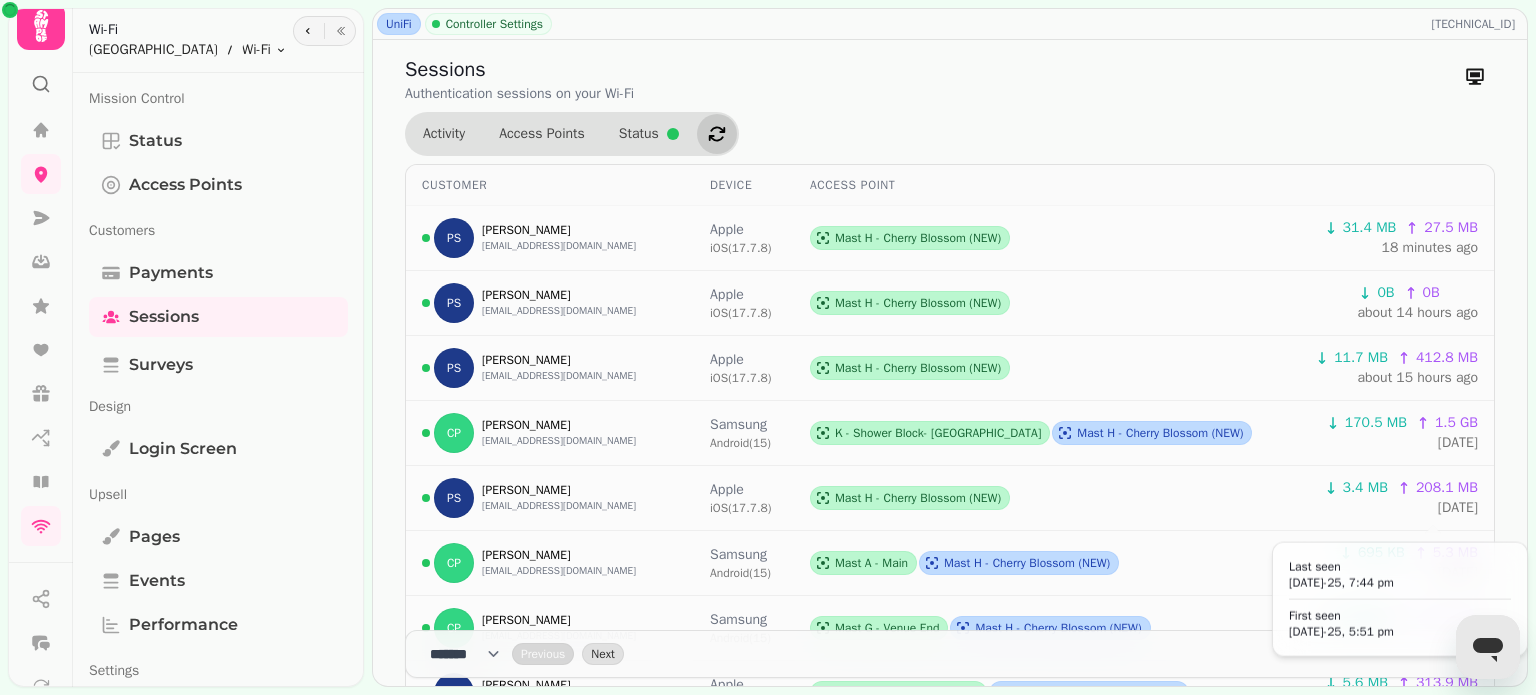 click 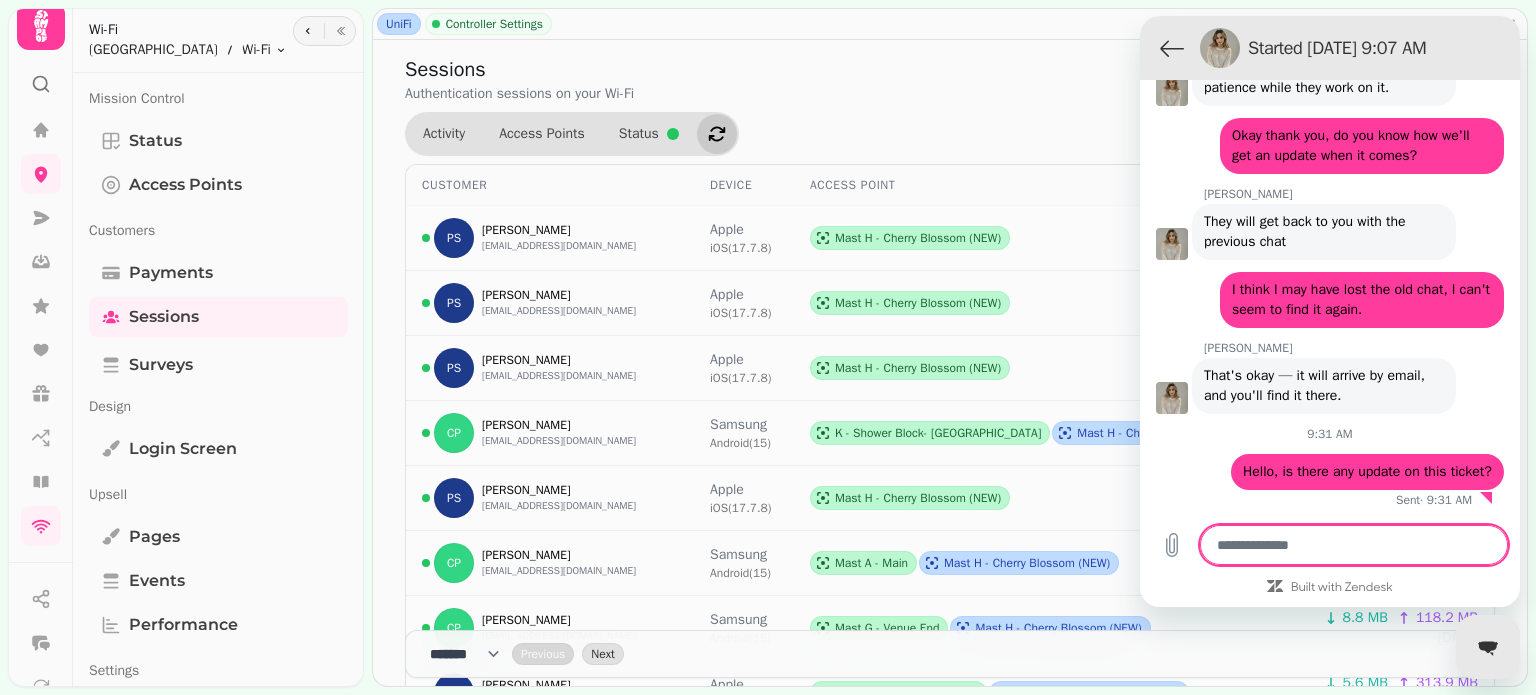 click 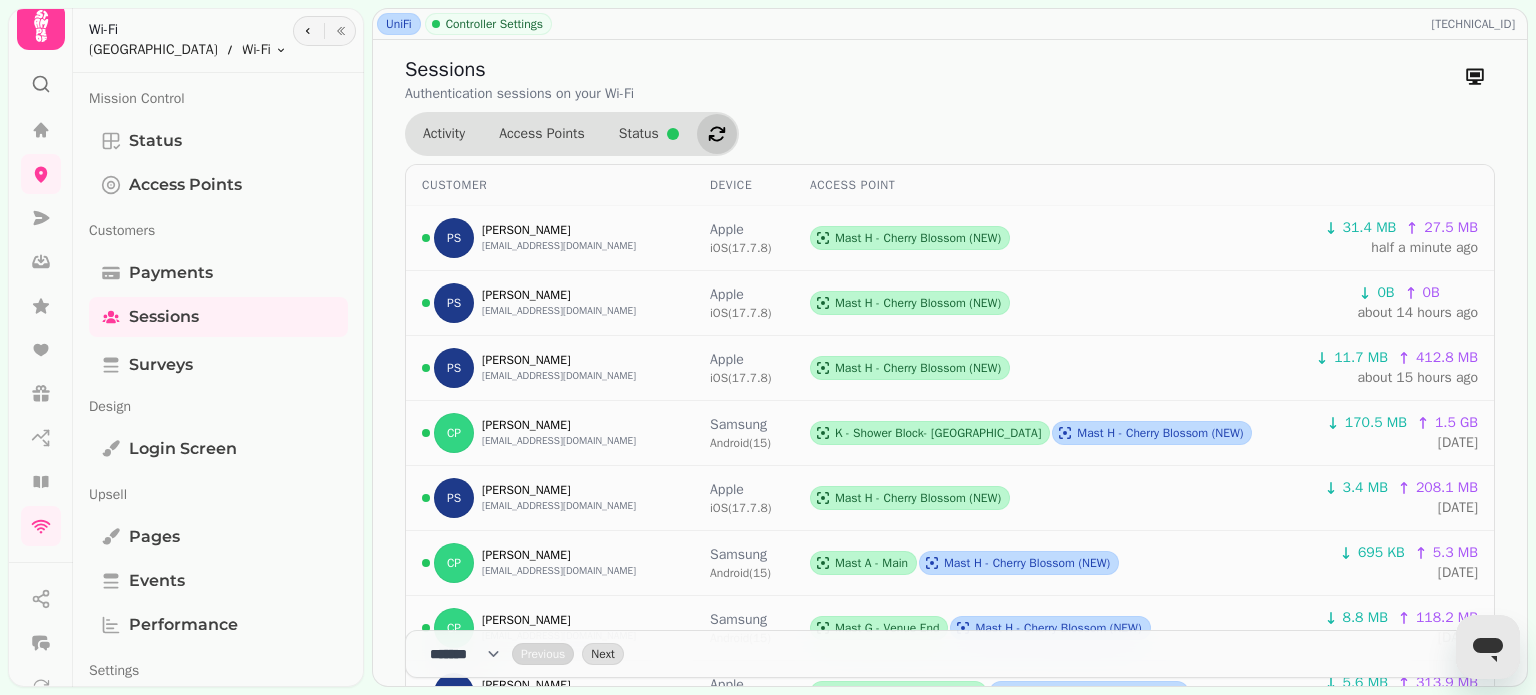 type on "*" 